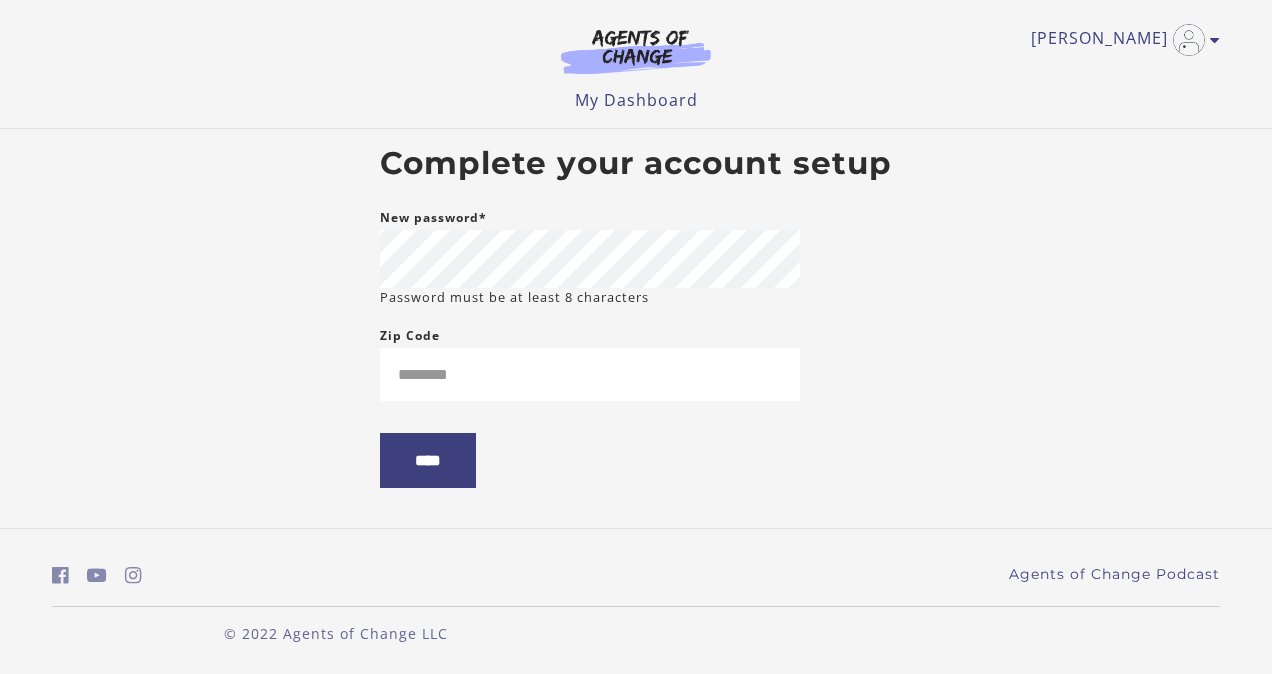 scroll, scrollTop: 0, scrollLeft: 0, axis: both 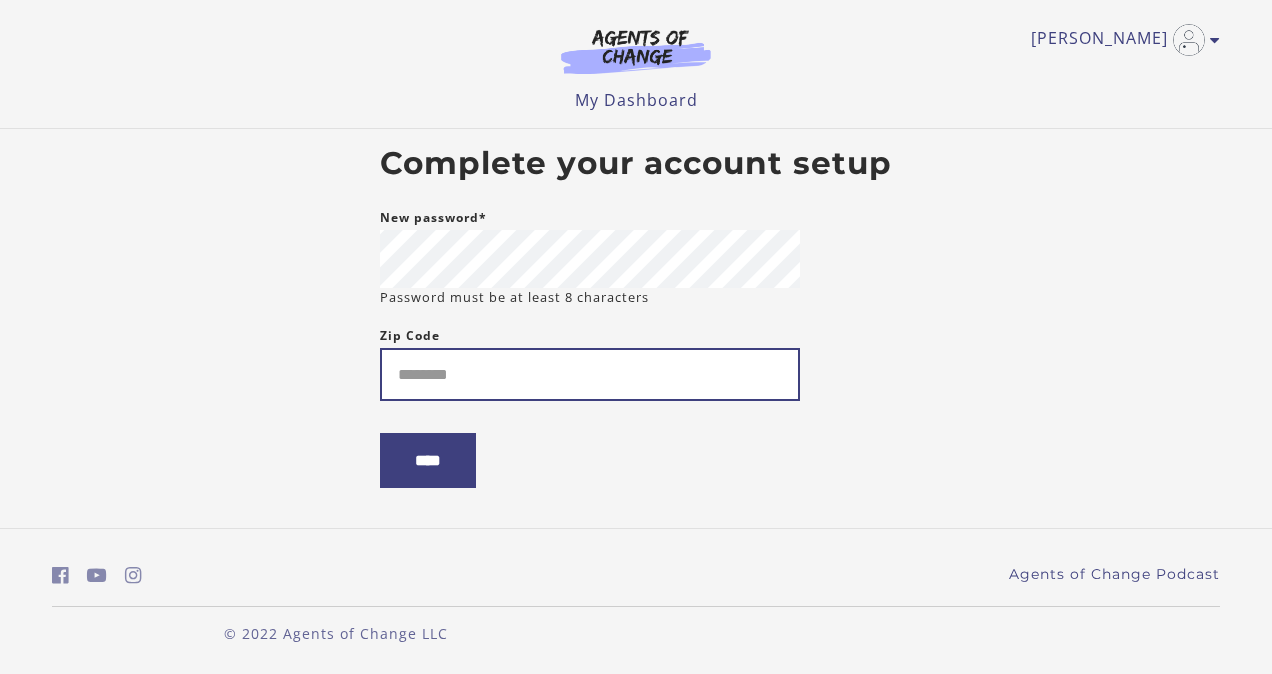 click on "Zip Code" at bounding box center [590, 374] 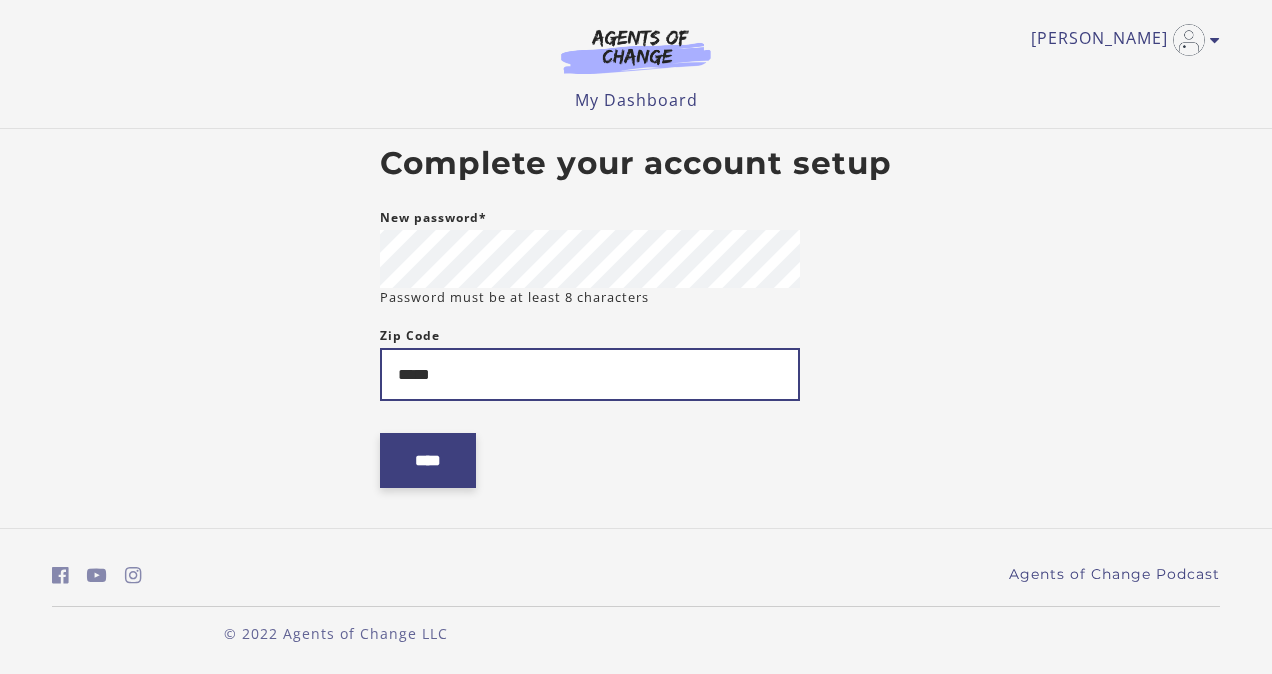 type on "*****" 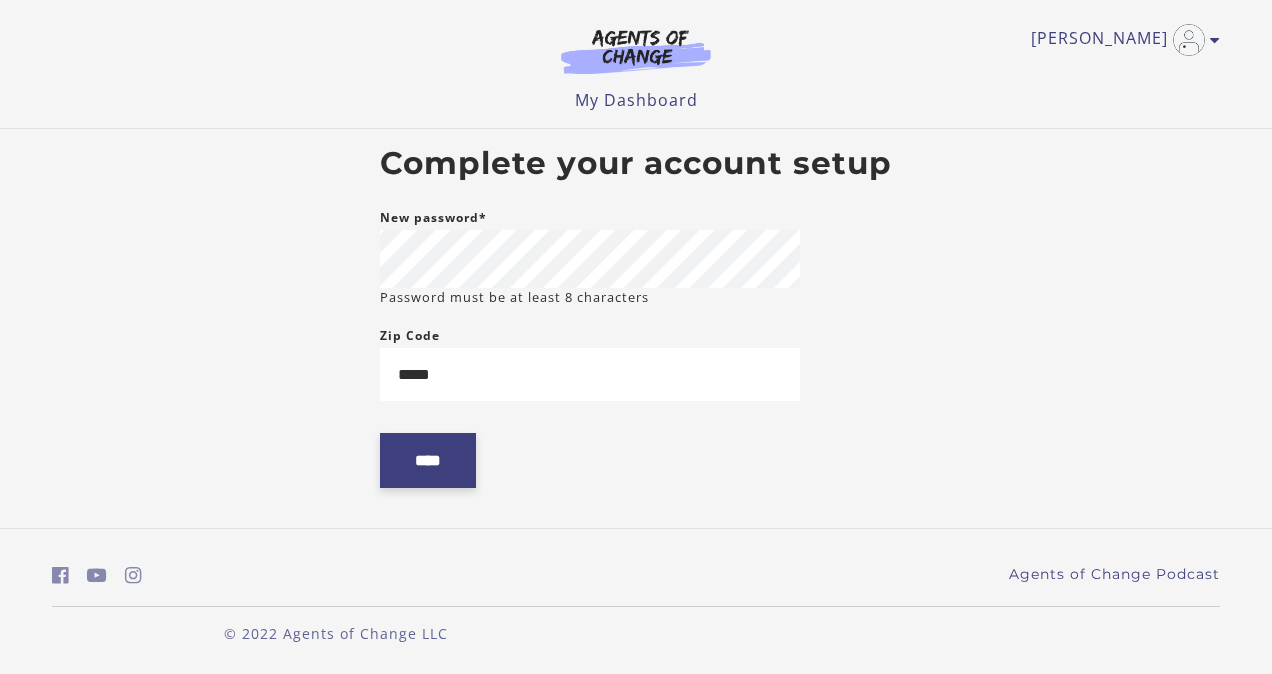 click on "****" at bounding box center [428, 460] 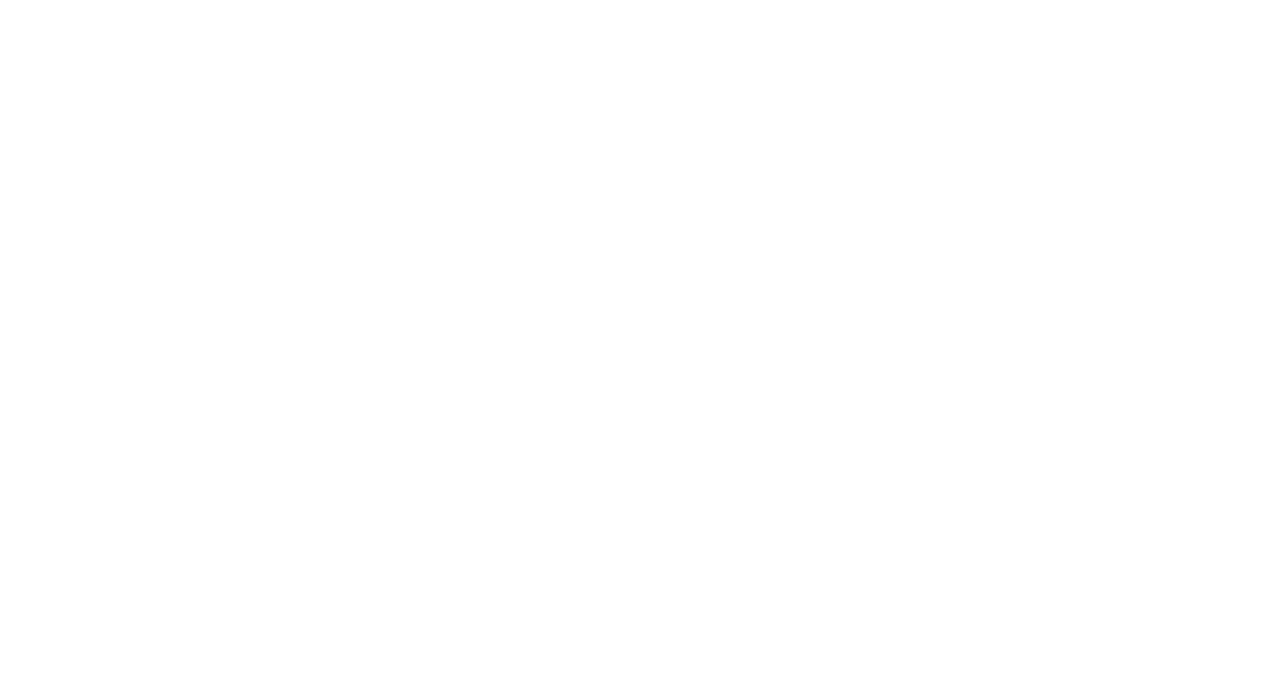 scroll, scrollTop: 0, scrollLeft: 0, axis: both 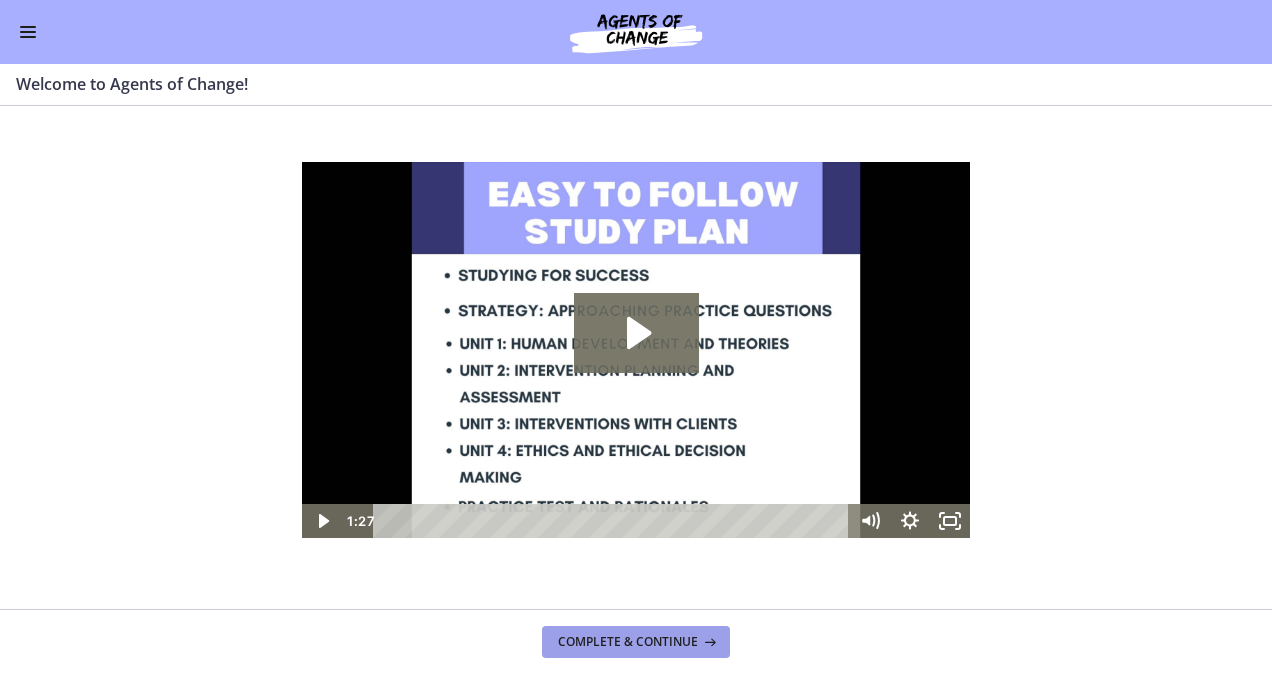 click on "Complete & continue" at bounding box center (628, 642) 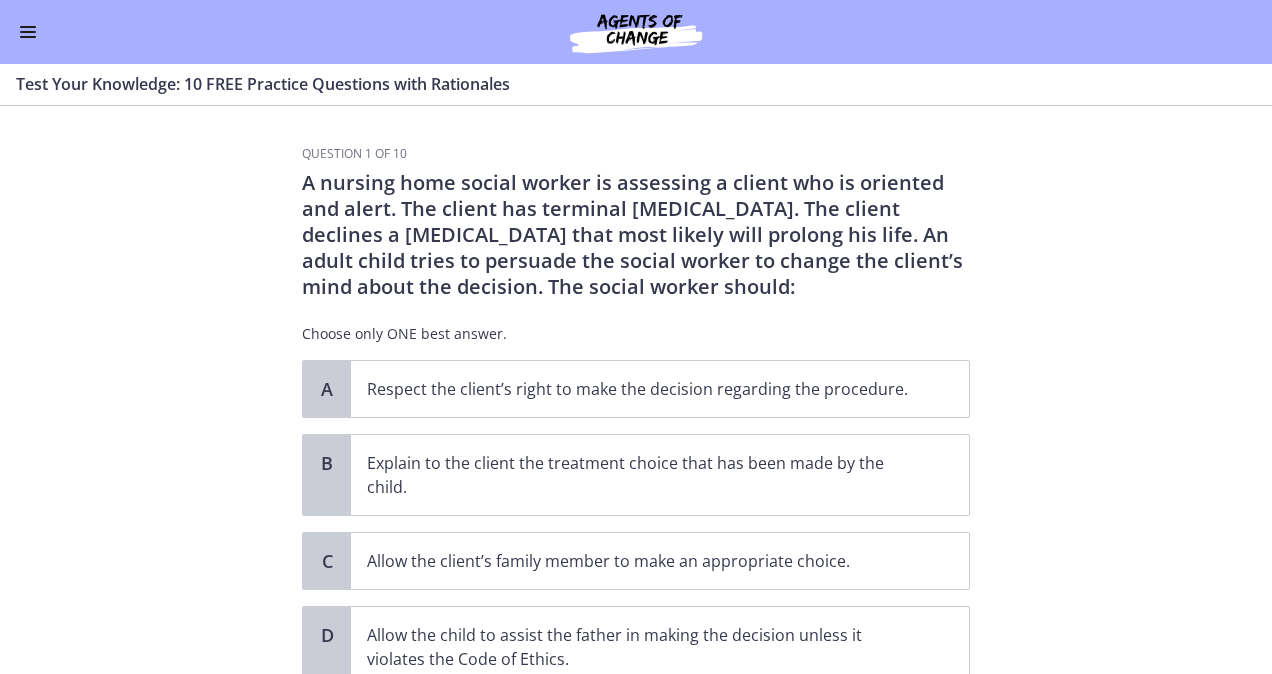 click on "Question   1   of   10
A nursing home social worker is assessing a client who is oriented and alert. The client has terminal [MEDICAL_DATA]. The client declines a [MEDICAL_DATA] that most likely will prolong his life. An adult child tries to persuade the social worker to change the client’s mind about the decision. The social worker should:
Choose only ONE best answer.
A
Respect the client’s right to make the decision regarding the procedure.
B
Explain to the client the treatment choice that has been made by the child.
C
Allow the client’s family member to make an appropriate choice.
D" at bounding box center (636, 390) 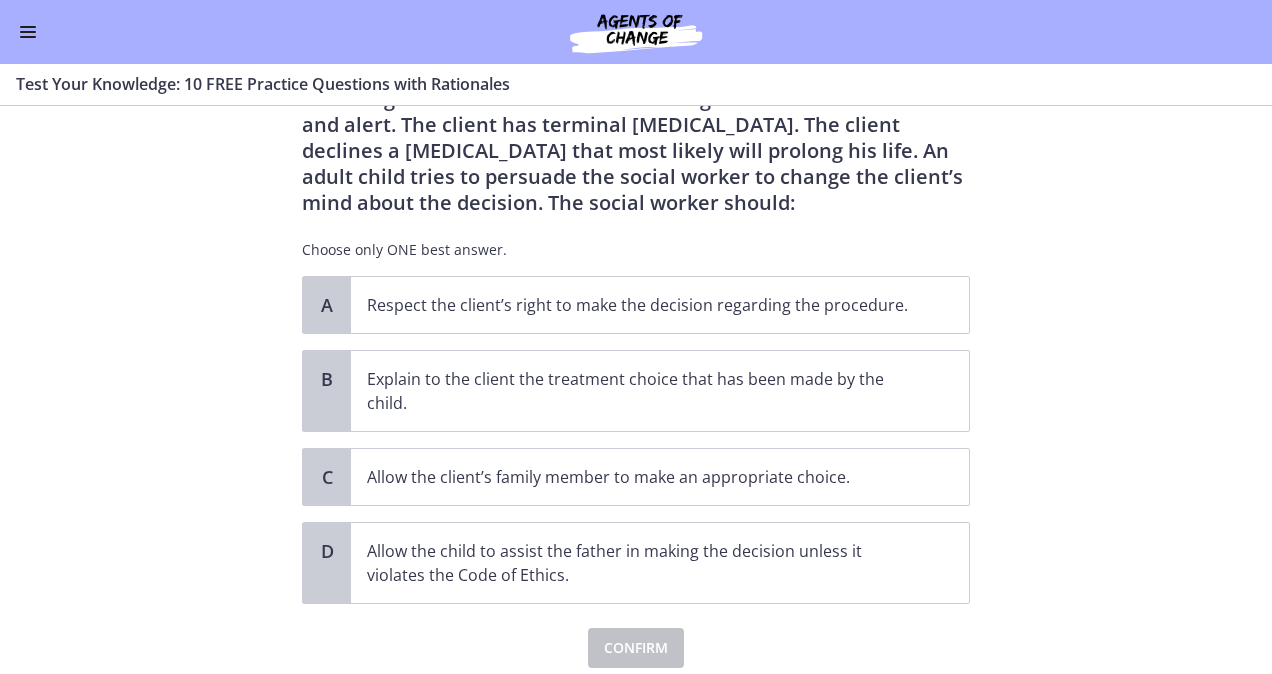 scroll, scrollTop: 120, scrollLeft: 0, axis: vertical 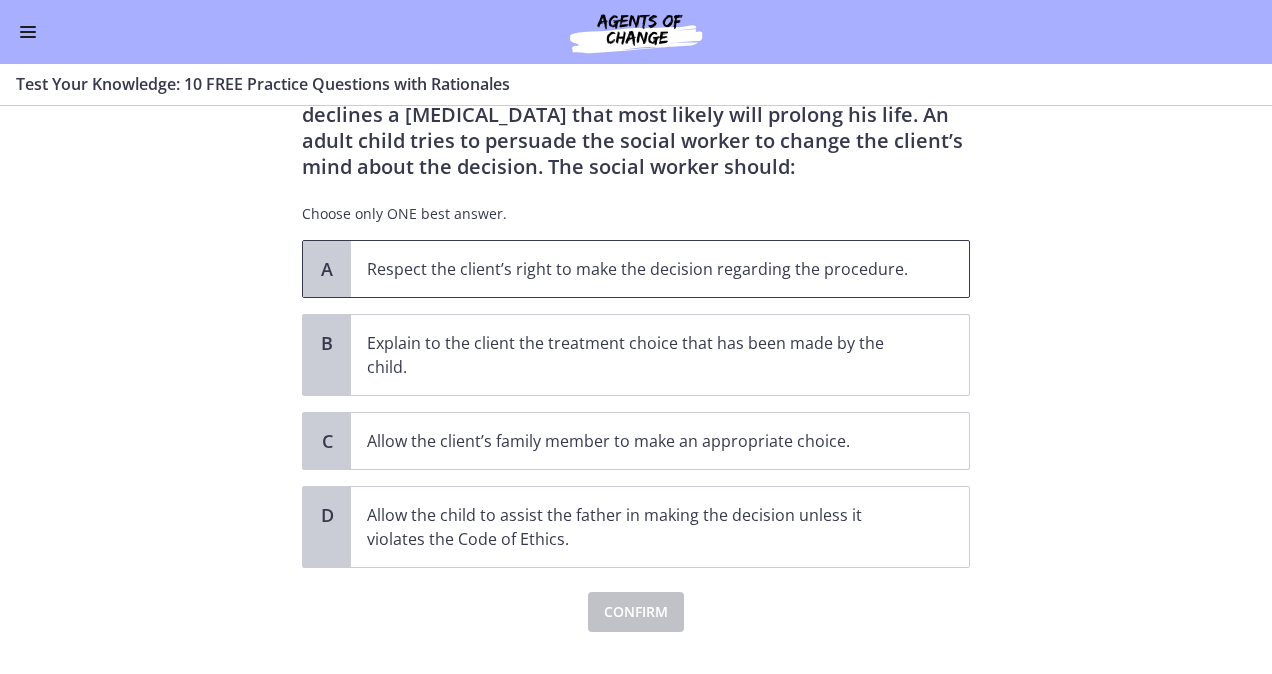 click on "A" at bounding box center [327, 269] 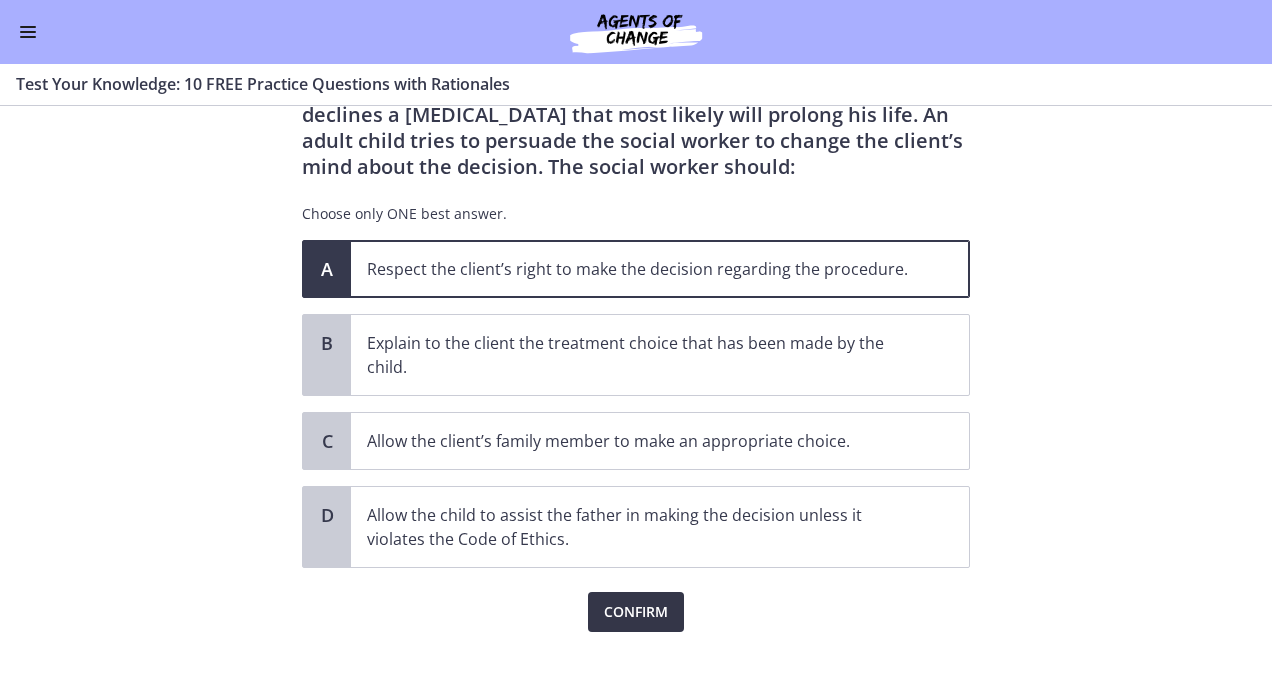 click on "Confirm" at bounding box center (636, 612) 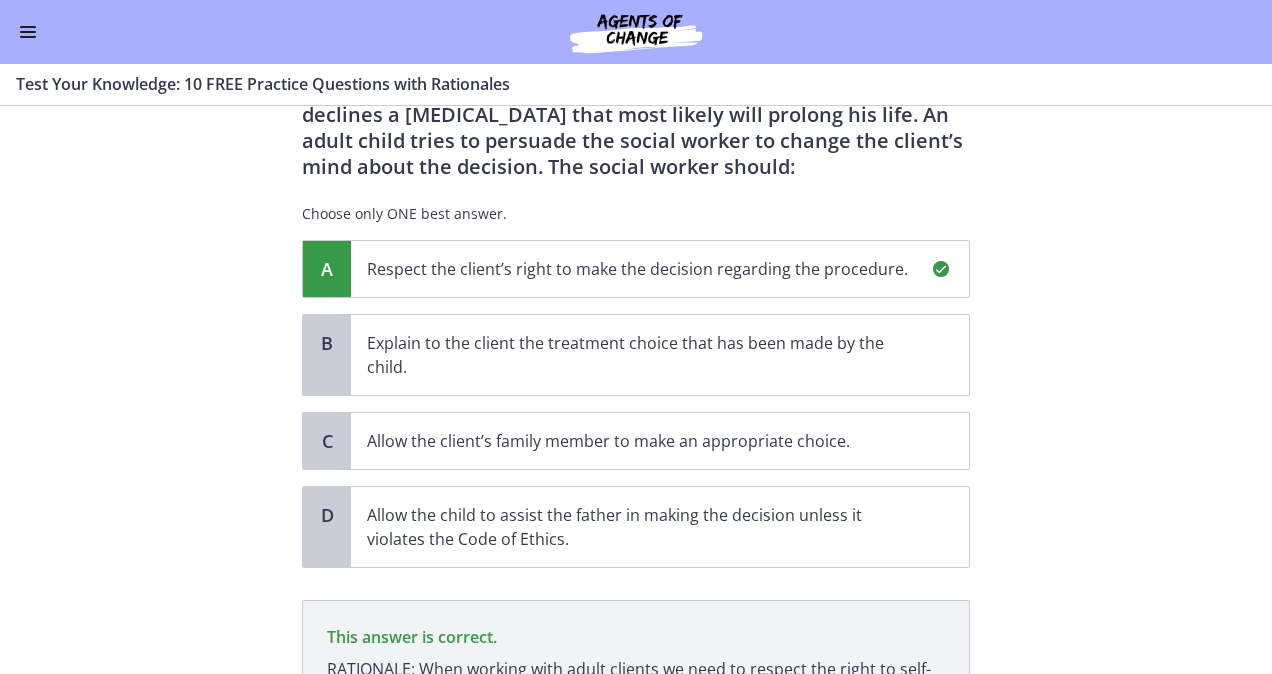 scroll, scrollTop: 364, scrollLeft: 0, axis: vertical 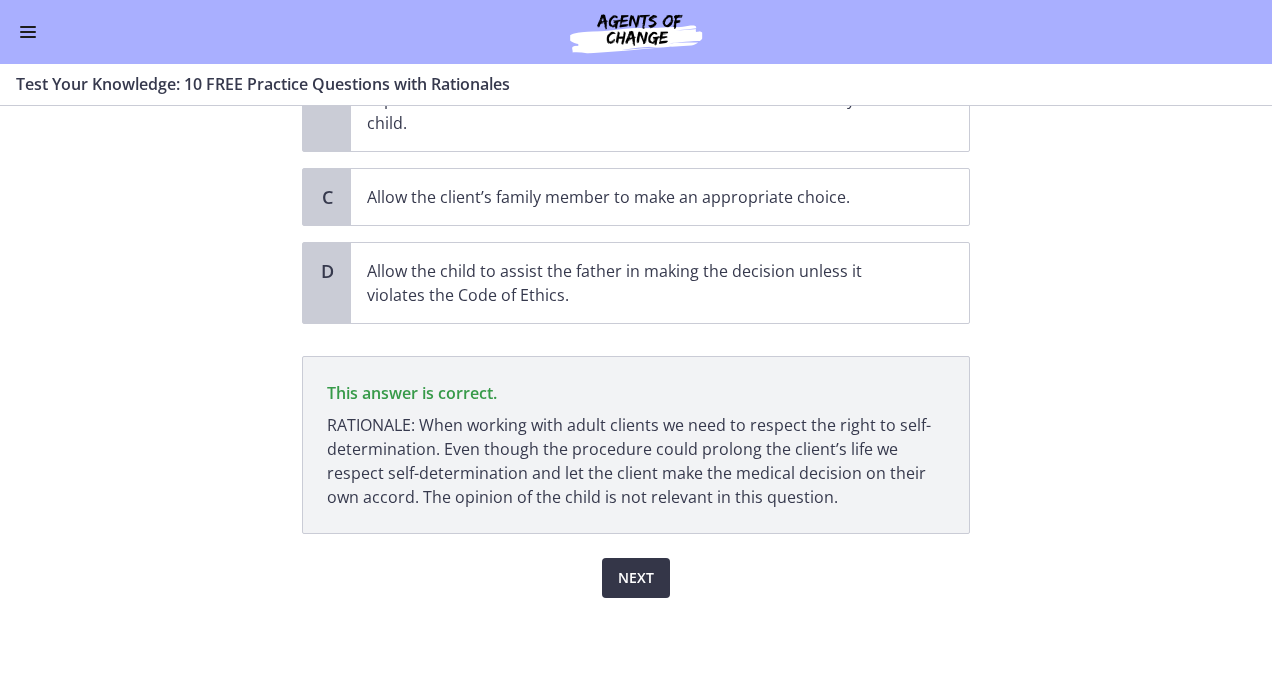 click on "Next" at bounding box center (636, 578) 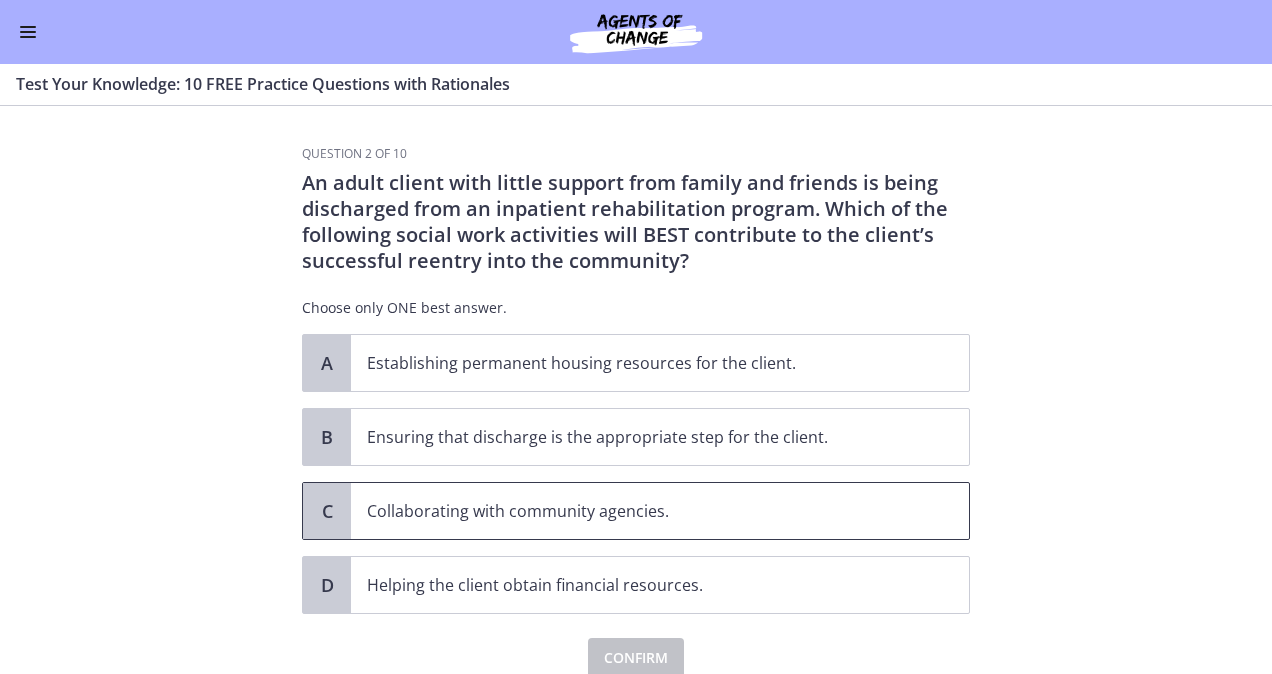 click on "C" at bounding box center [327, 511] 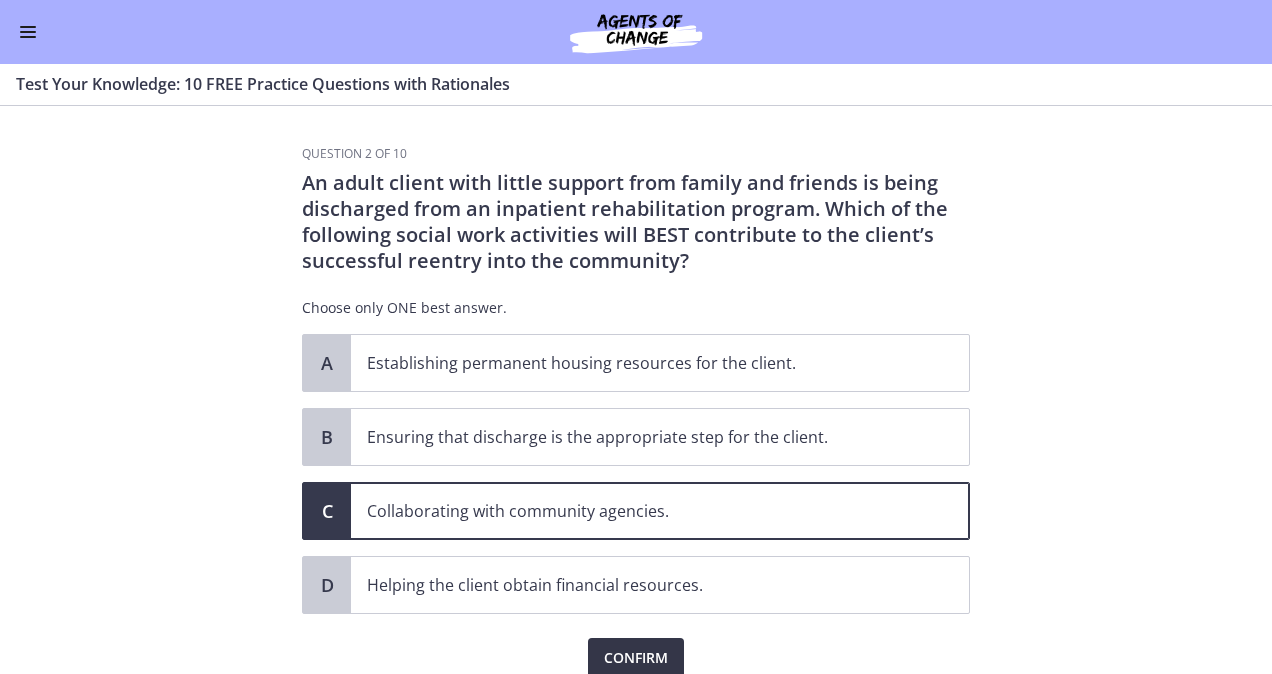 click on "Confirm" at bounding box center (636, 658) 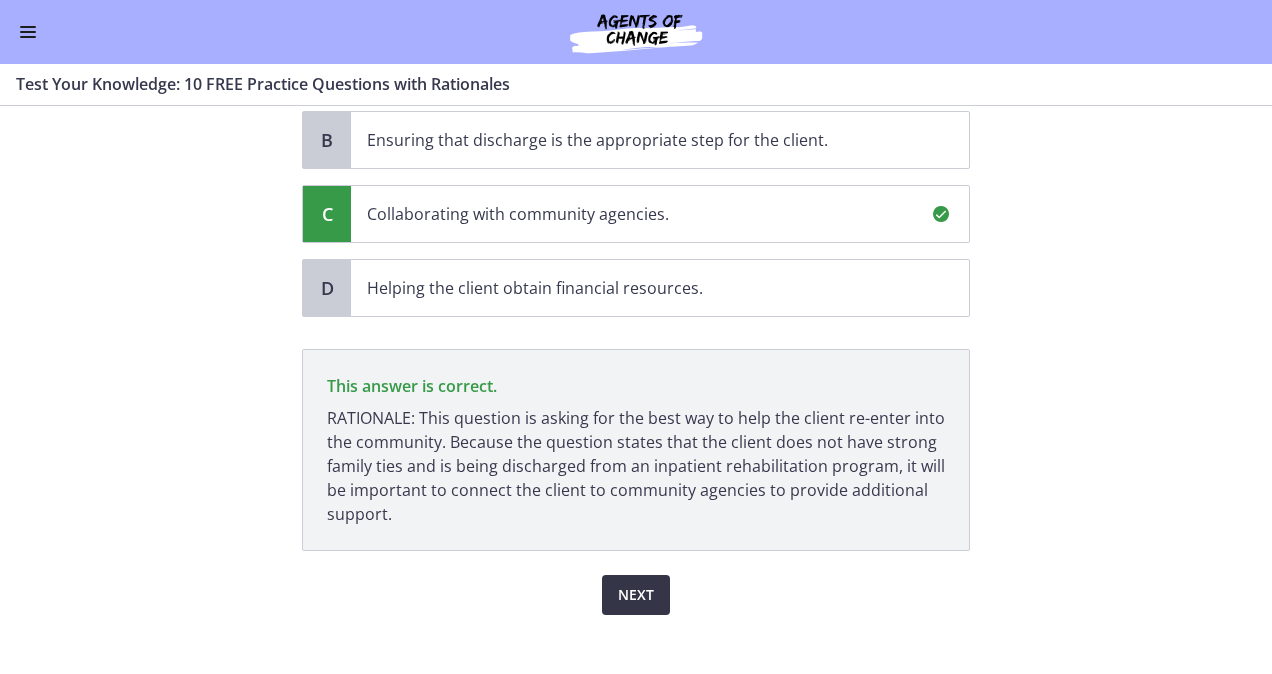 scroll, scrollTop: 314, scrollLeft: 0, axis: vertical 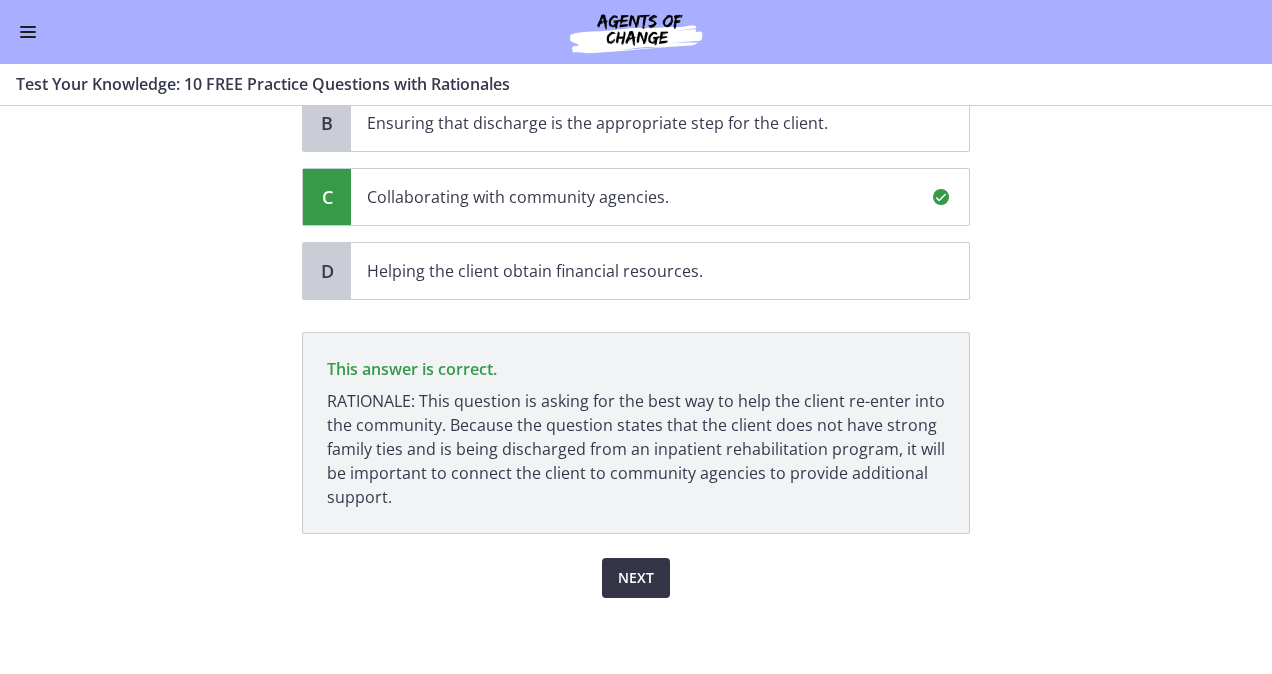 click on "Next" at bounding box center [636, 578] 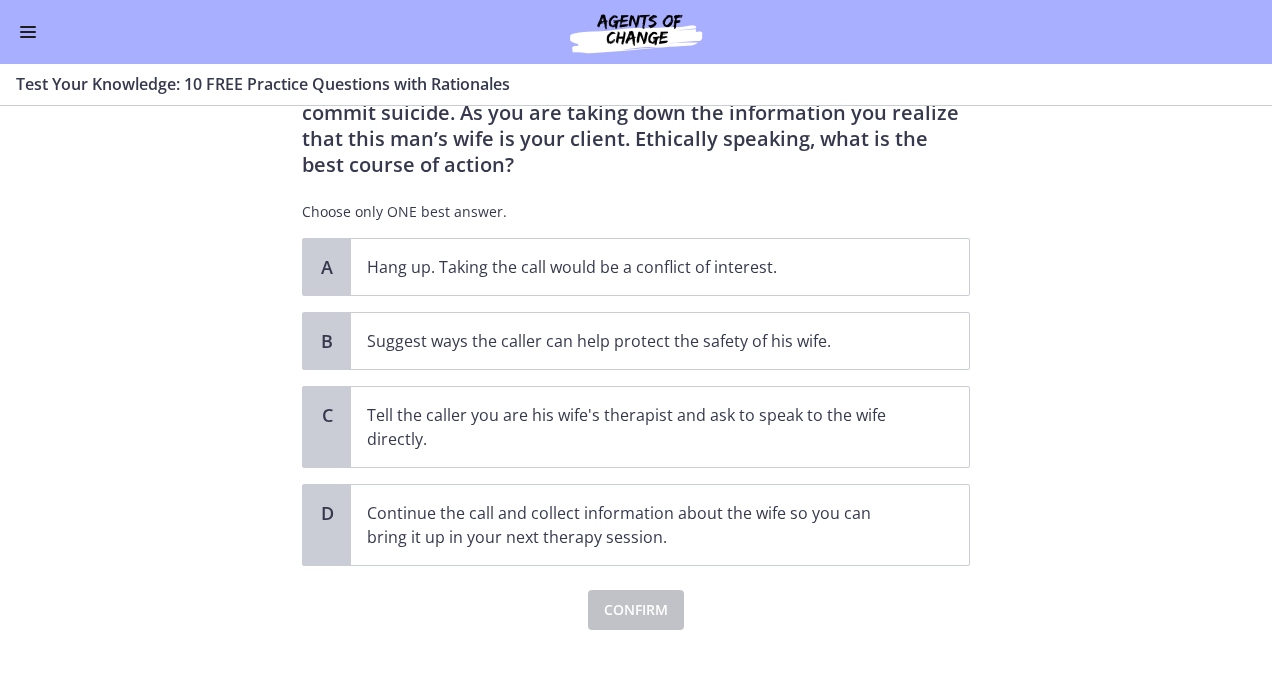 scroll, scrollTop: 140, scrollLeft: 0, axis: vertical 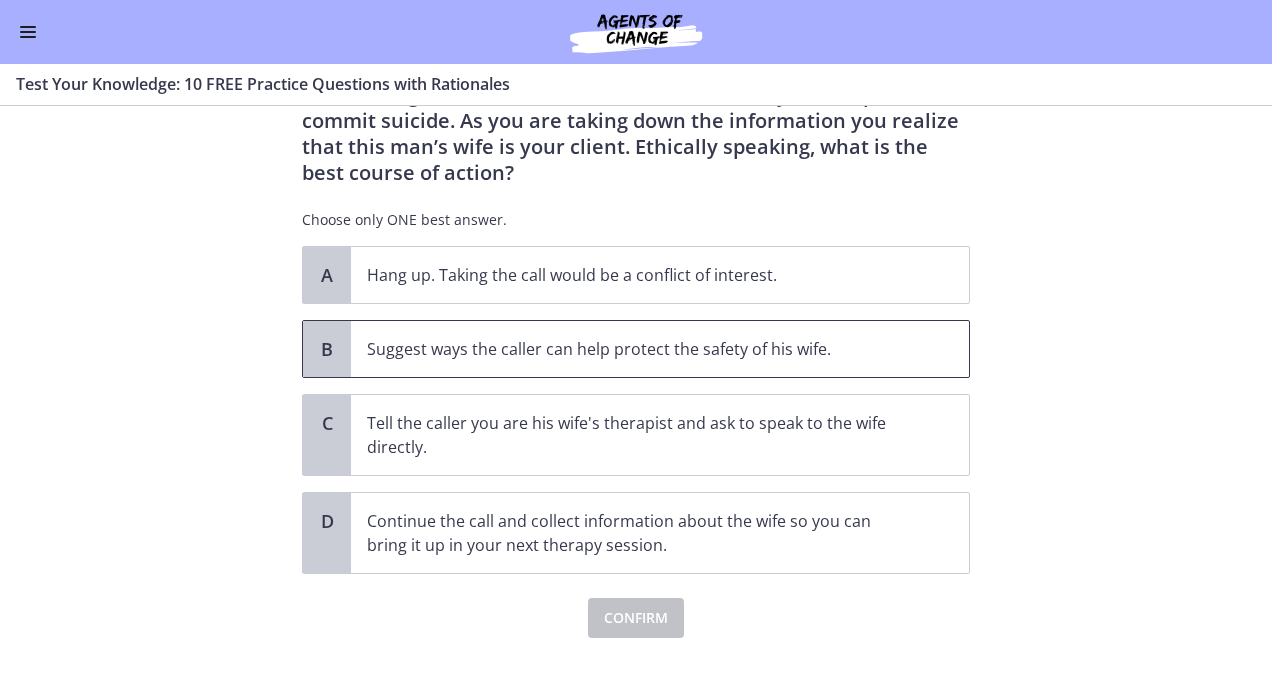 click on "B" at bounding box center (327, 349) 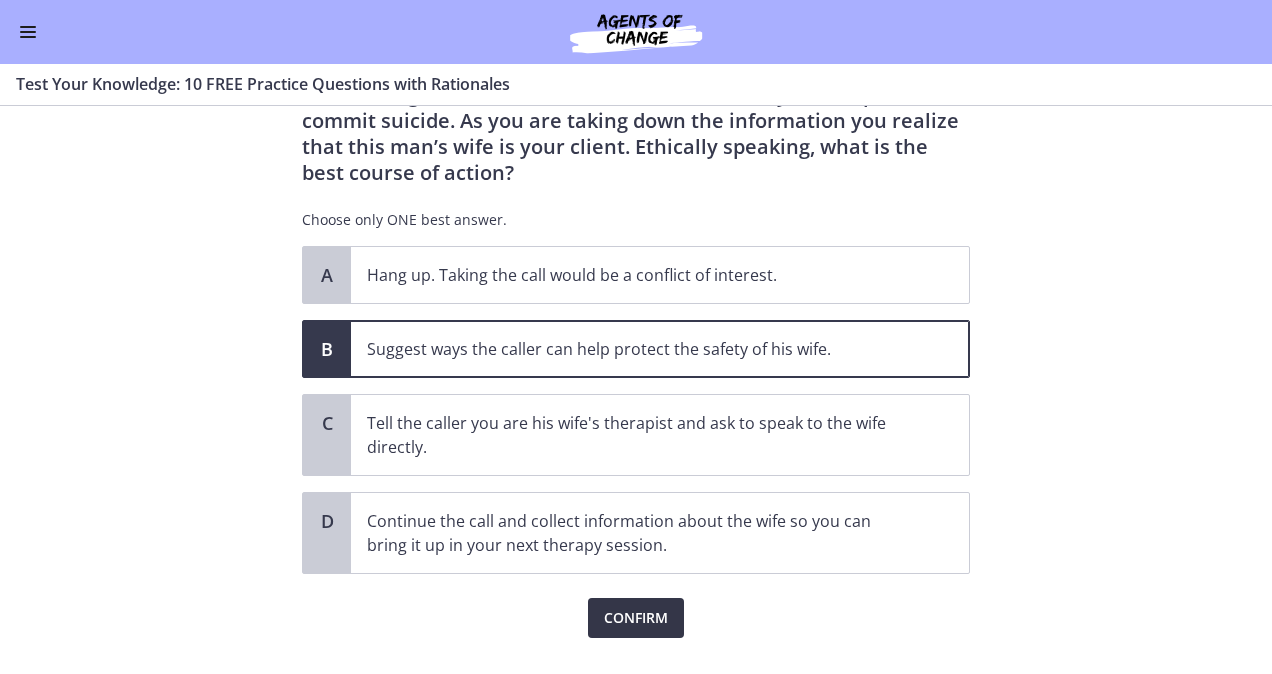 click on "Confirm" at bounding box center [636, 618] 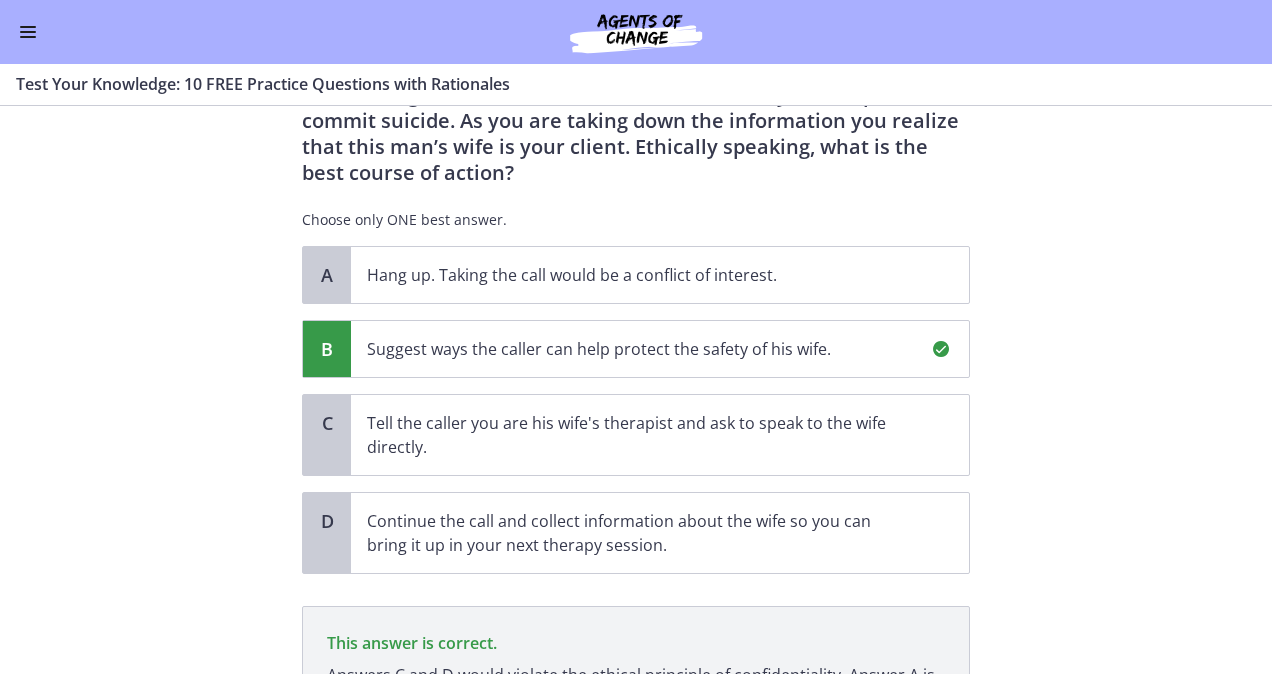scroll, scrollTop: 366, scrollLeft: 0, axis: vertical 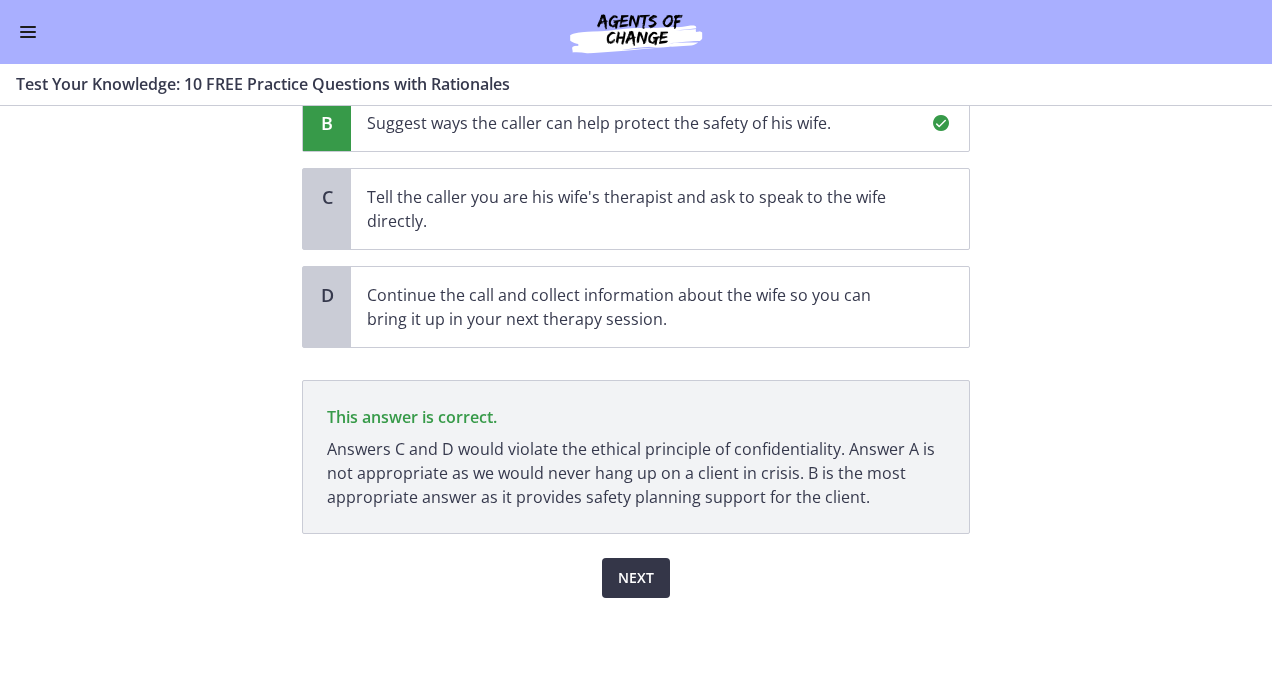 click on "Next" at bounding box center (636, 578) 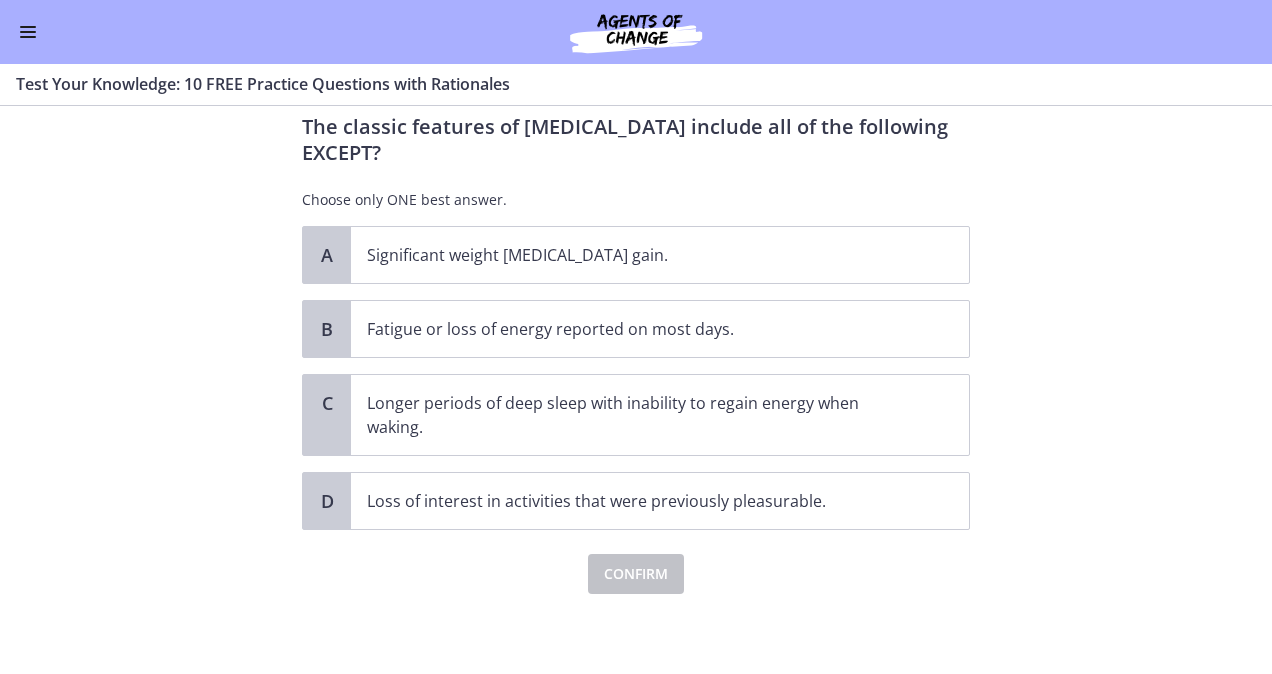 scroll, scrollTop: 0, scrollLeft: 0, axis: both 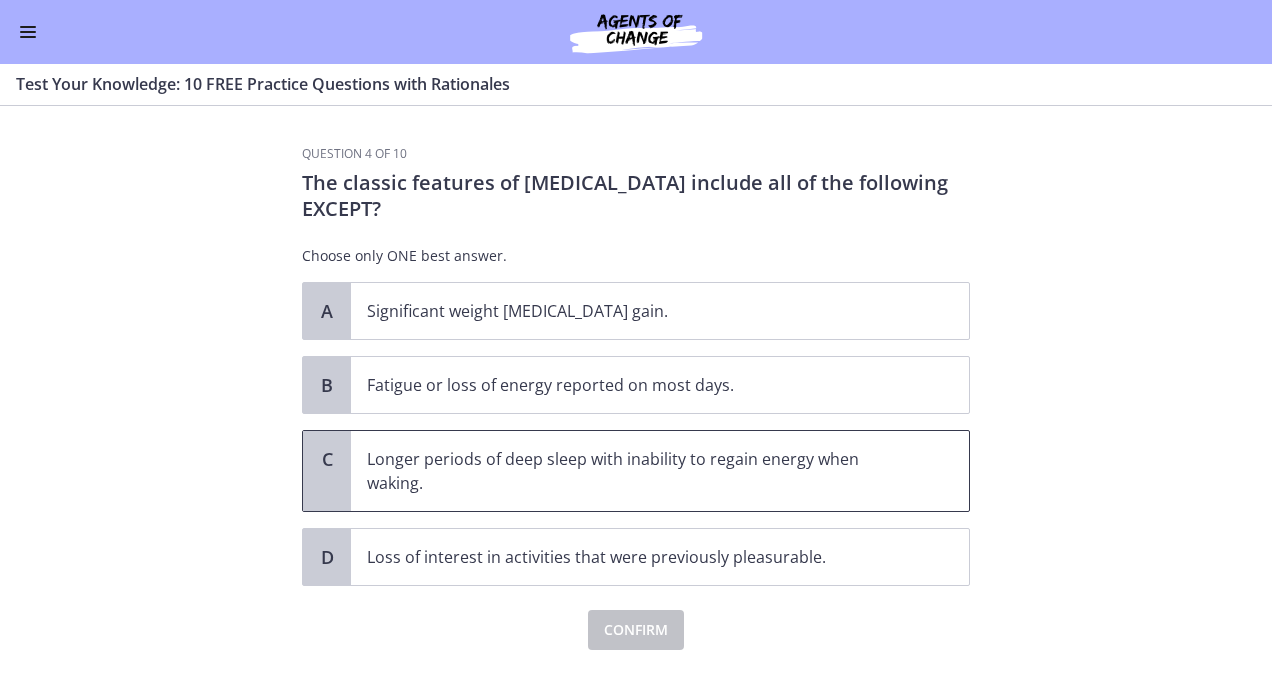 click on "C" at bounding box center (327, 459) 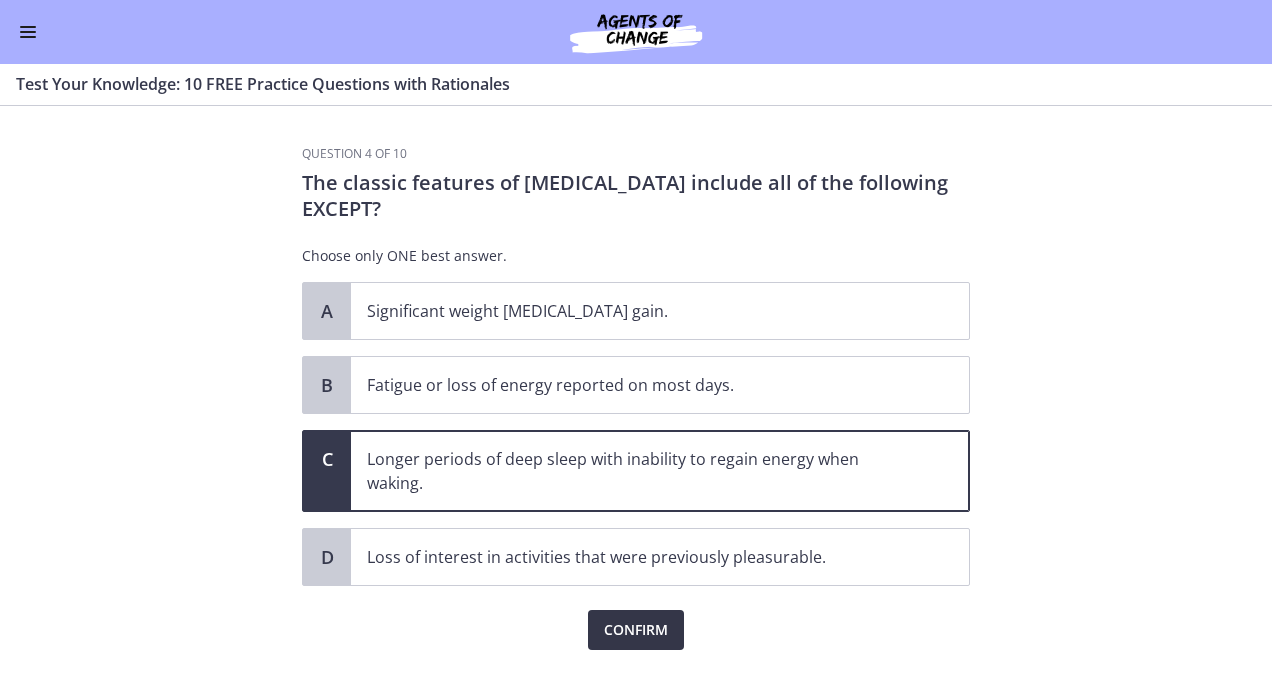 click on "Confirm" at bounding box center [636, 630] 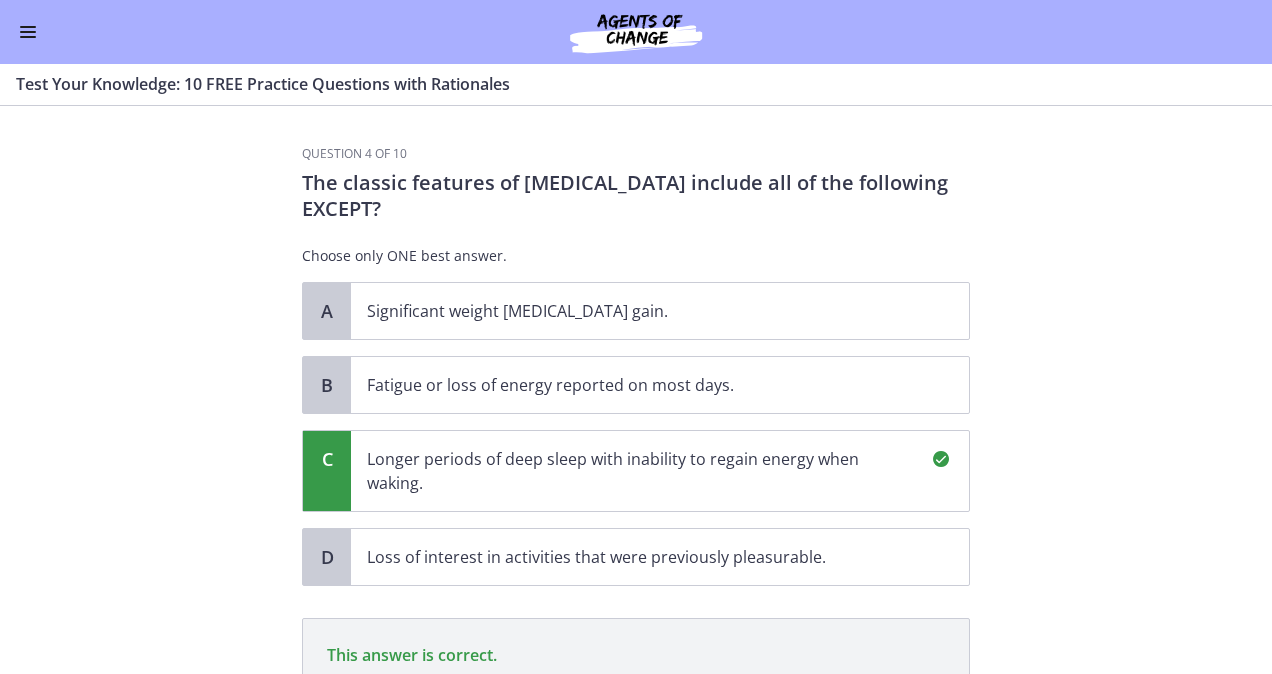 scroll, scrollTop: 286, scrollLeft: 0, axis: vertical 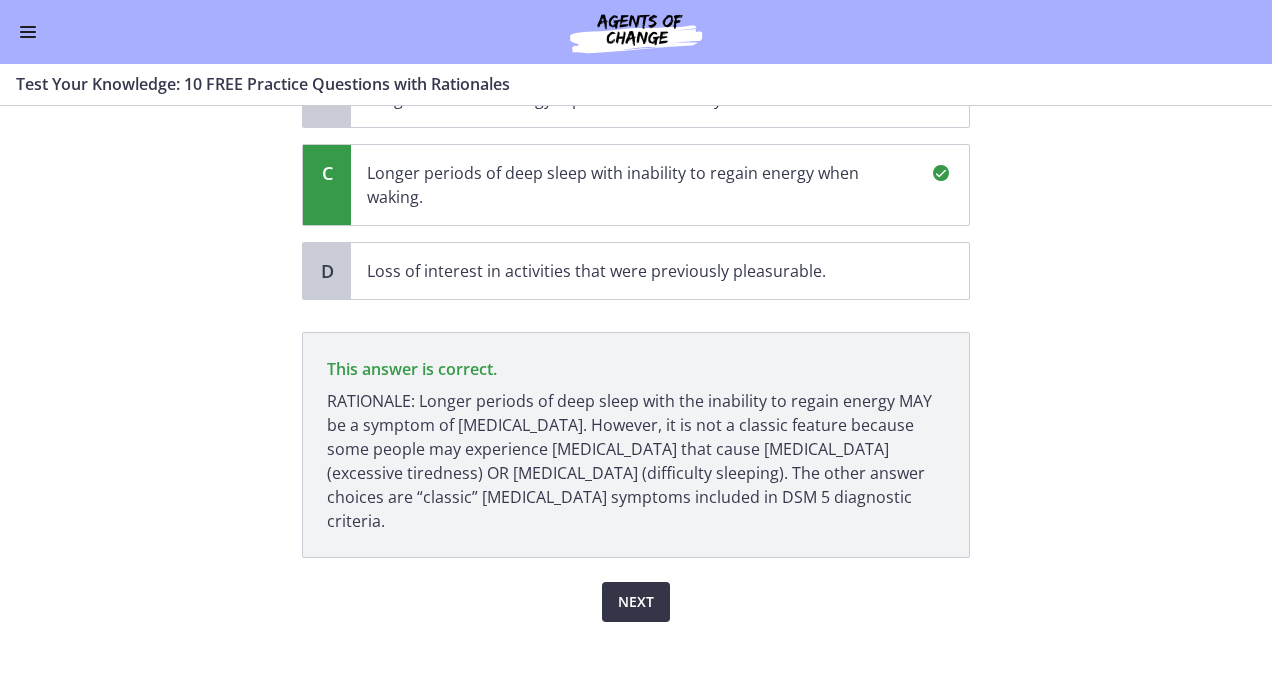 click on "Next" at bounding box center (636, 602) 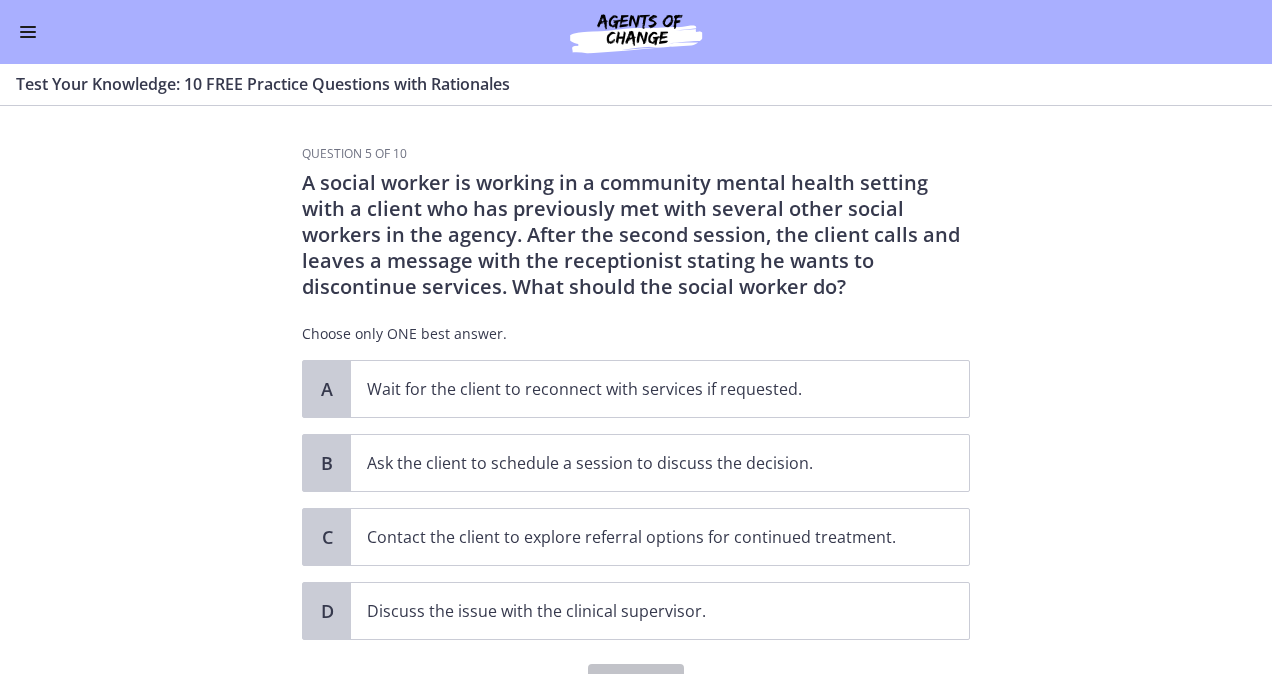 click on "Question   5   of   10
A social worker is working in a community mental health setting with a client who has previously met with several other social workers in the agency. After the second session, the client calls and leaves a message with the receptionist stating he wants to discontinue services. What should the social worker do?
Choose only ONE best answer.
A
Wait for the client to reconnect with services if requested.
B
Ask the client to schedule a session to discuss the decision.
C
Contact the client to explore referral options for continued treatment.
D
Discuss the issue with the clinical supervisor." at bounding box center [636, 390] 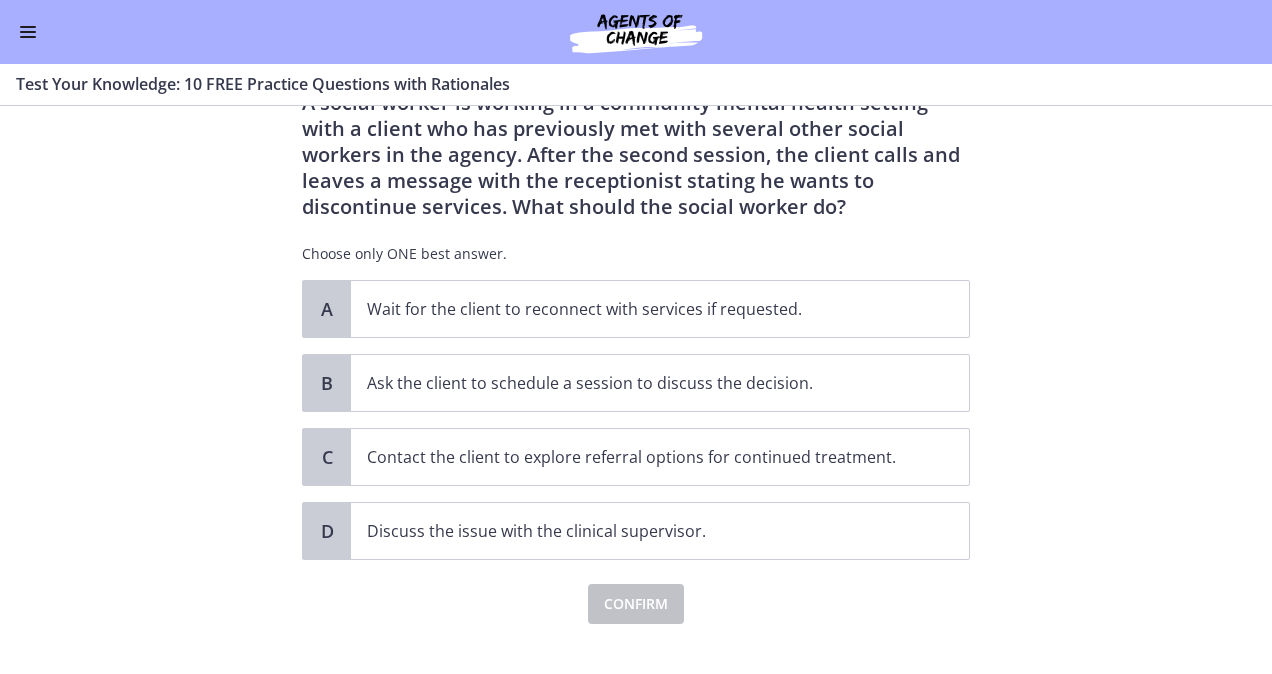 scroll, scrollTop: 107, scrollLeft: 0, axis: vertical 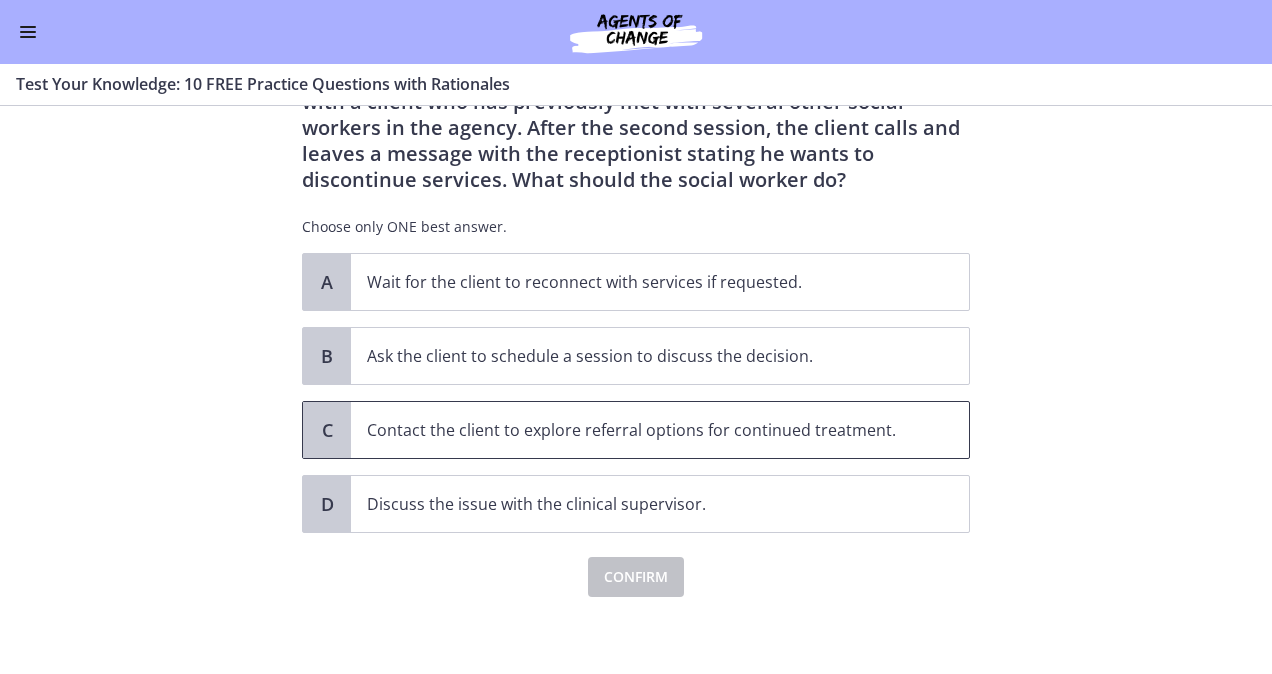 click on "C" at bounding box center [327, 430] 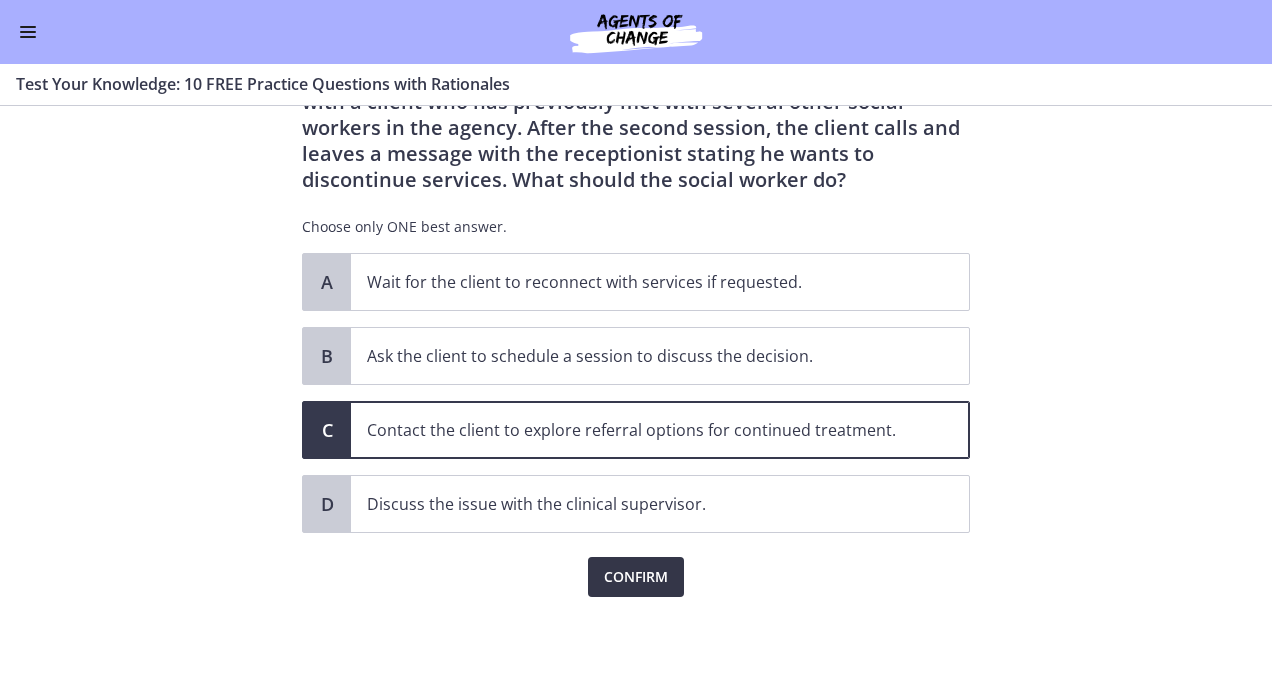 click on "Confirm" at bounding box center [636, 577] 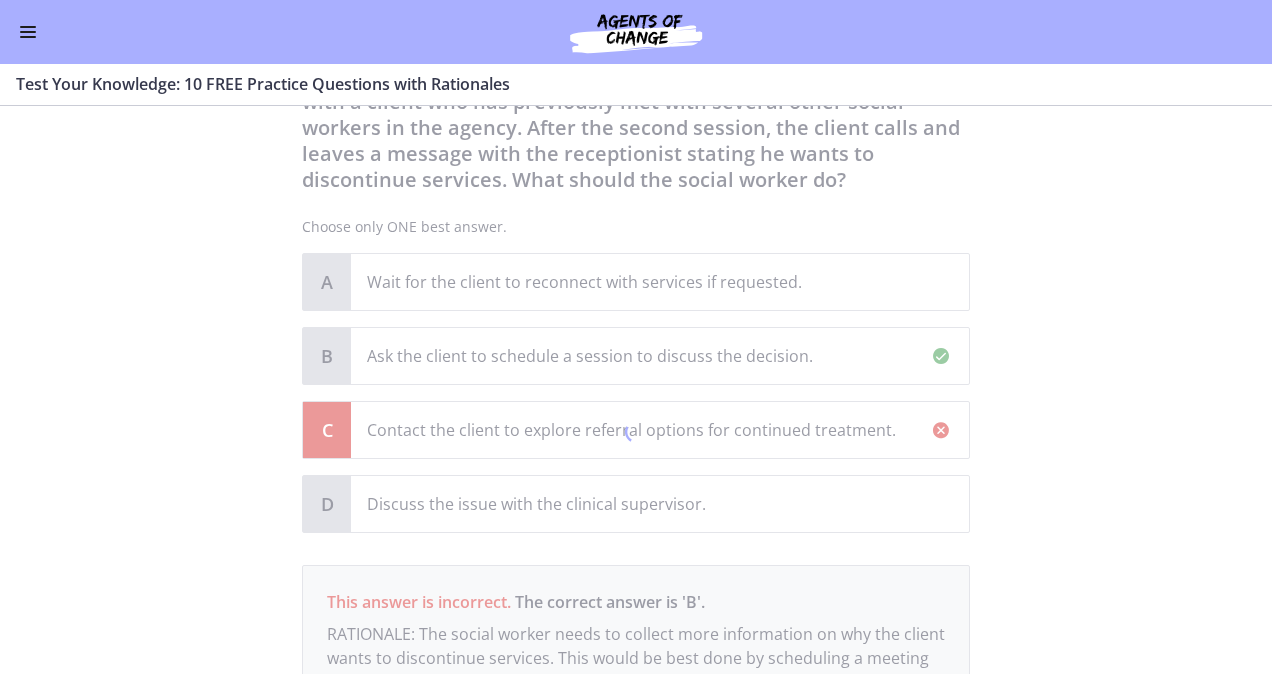 scroll, scrollTop: 340, scrollLeft: 0, axis: vertical 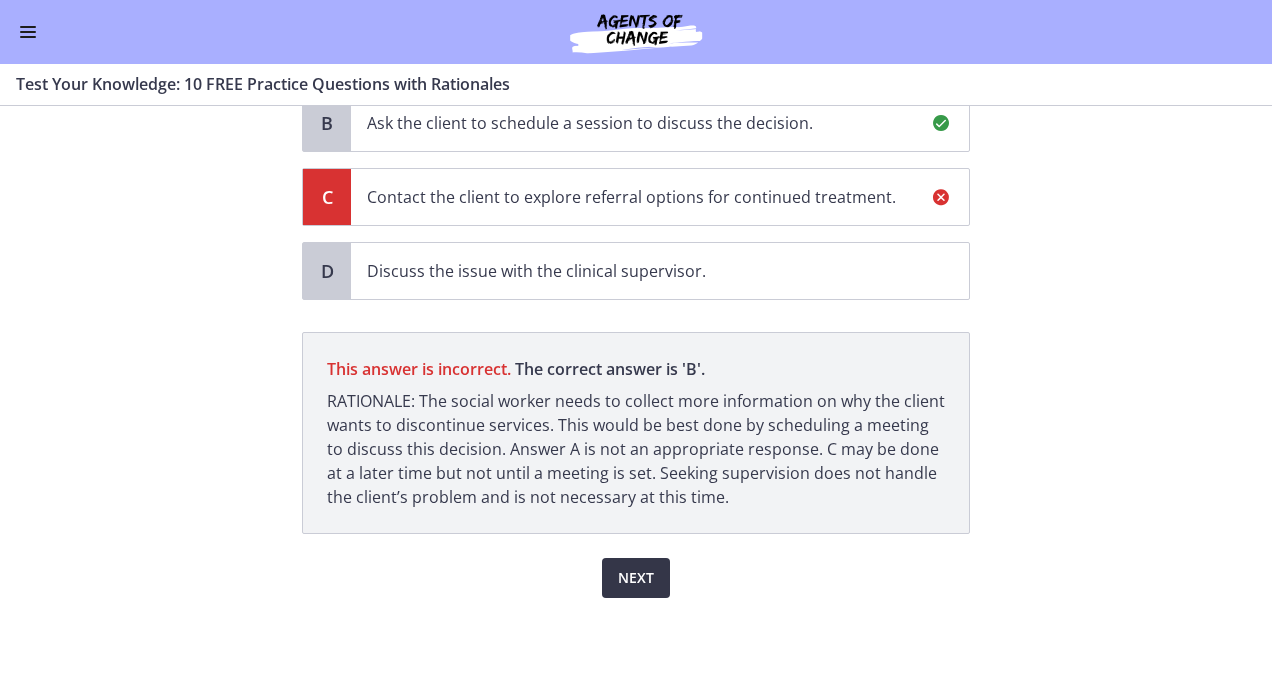 click on "Next" at bounding box center [636, 578] 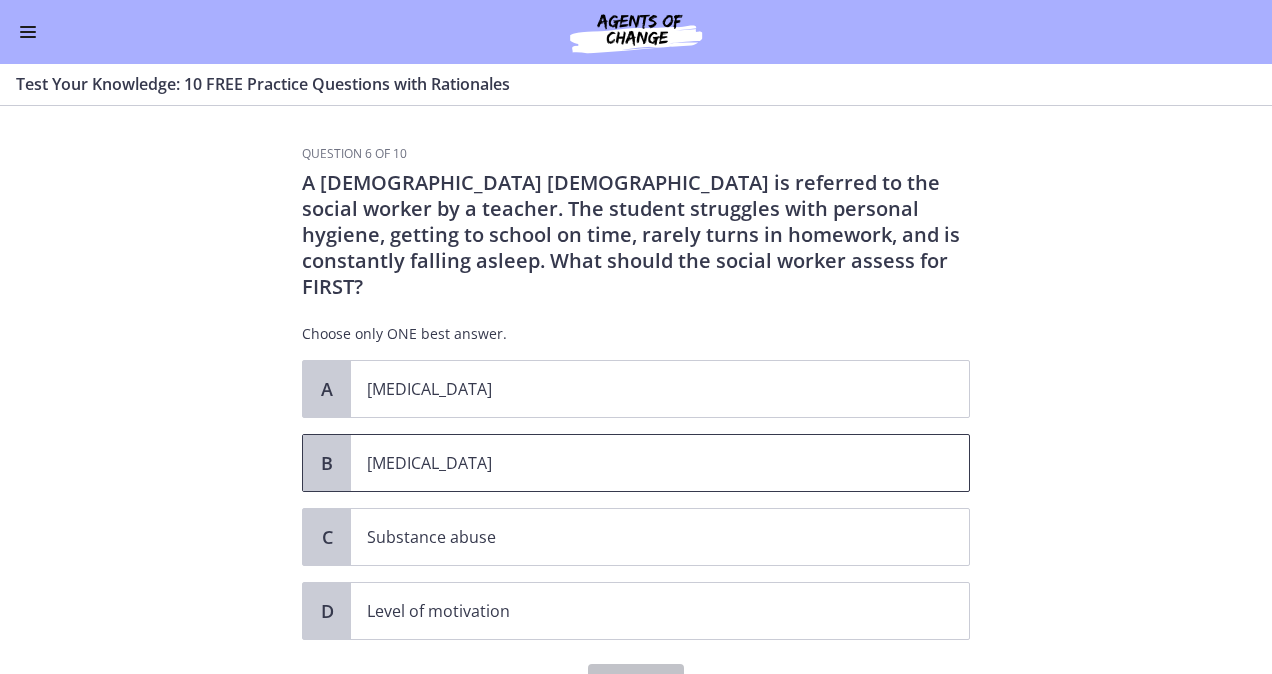click on "[MEDICAL_DATA]" at bounding box center [640, 463] 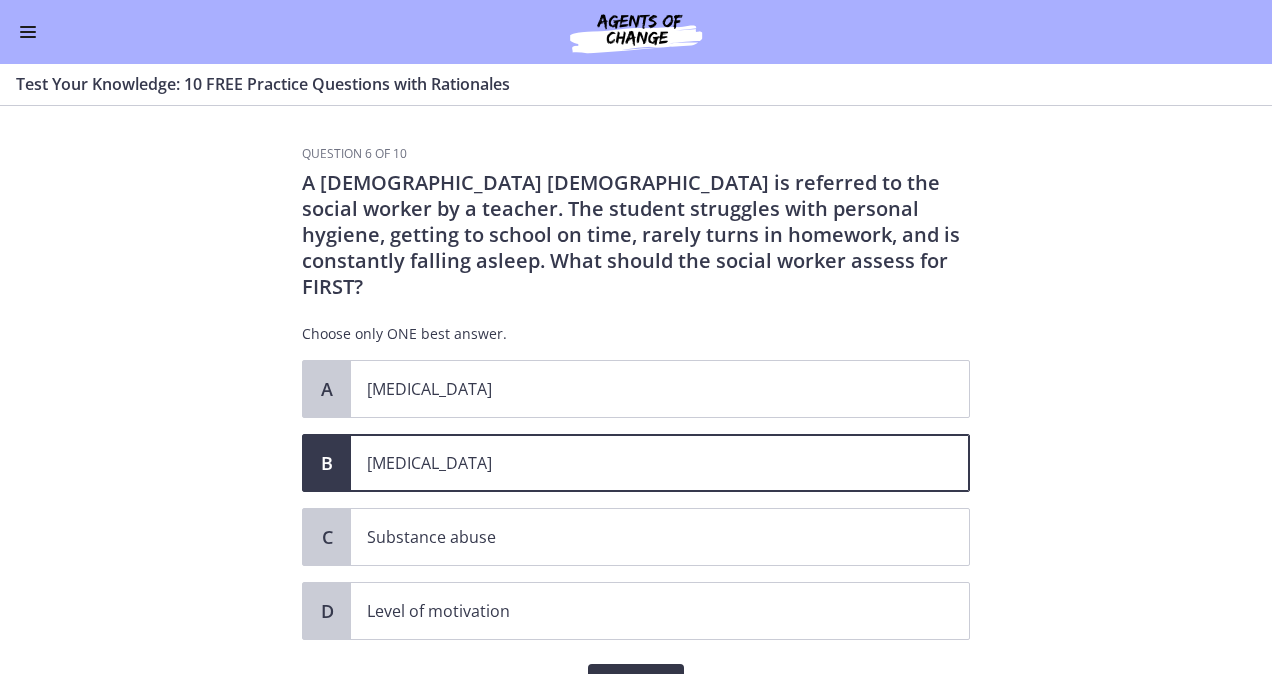 click on "Confirm" at bounding box center [636, 684] 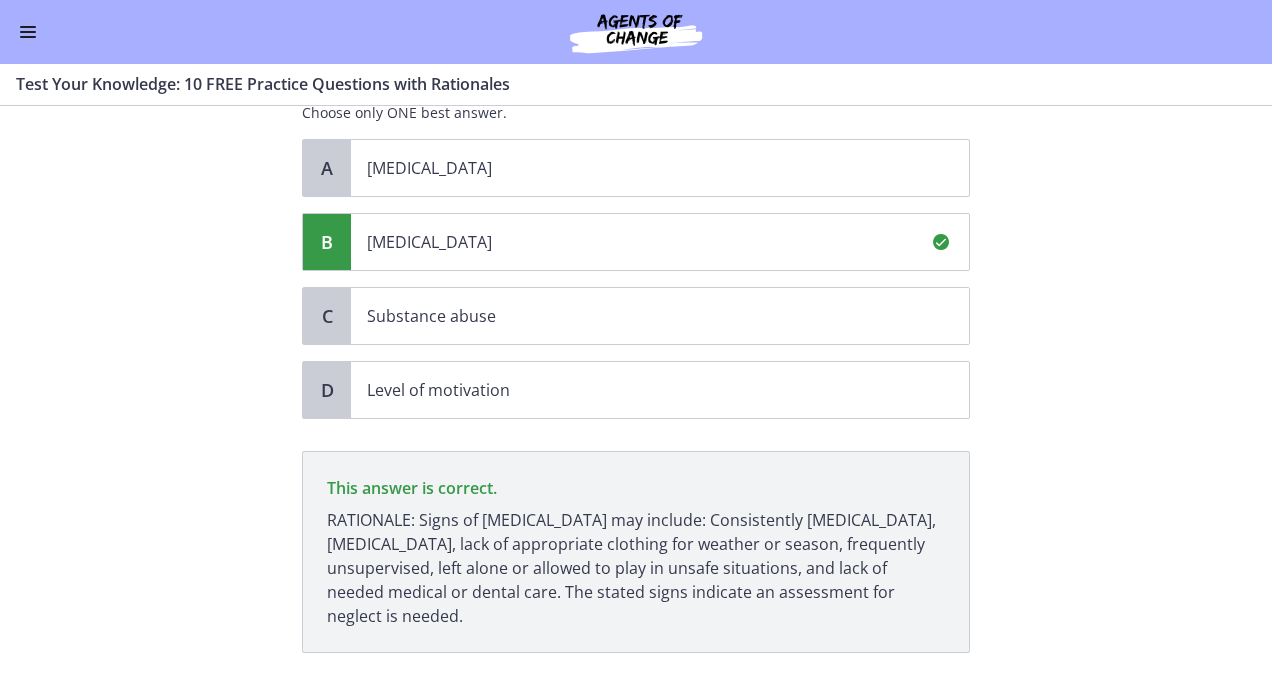 scroll, scrollTop: 314, scrollLeft: 0, axis: vertical 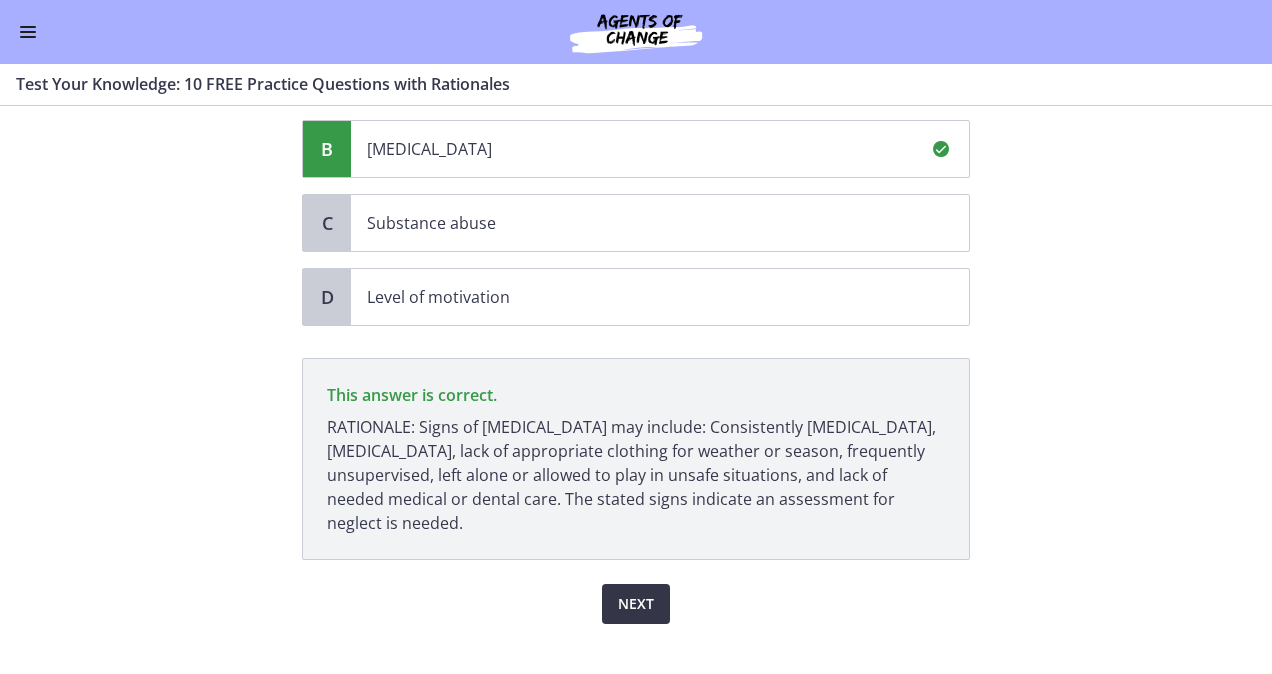 click on "Next" at bounding box center (636, 604) 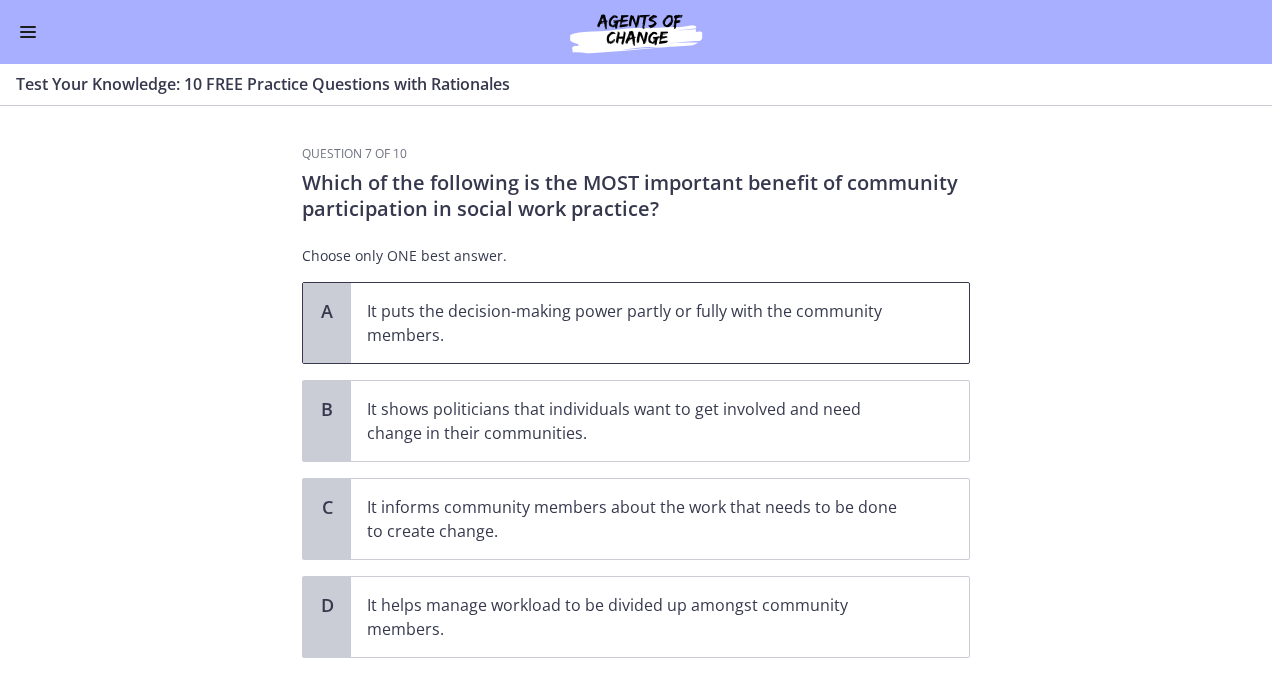 click on "A" at bounding box center (327, 323) 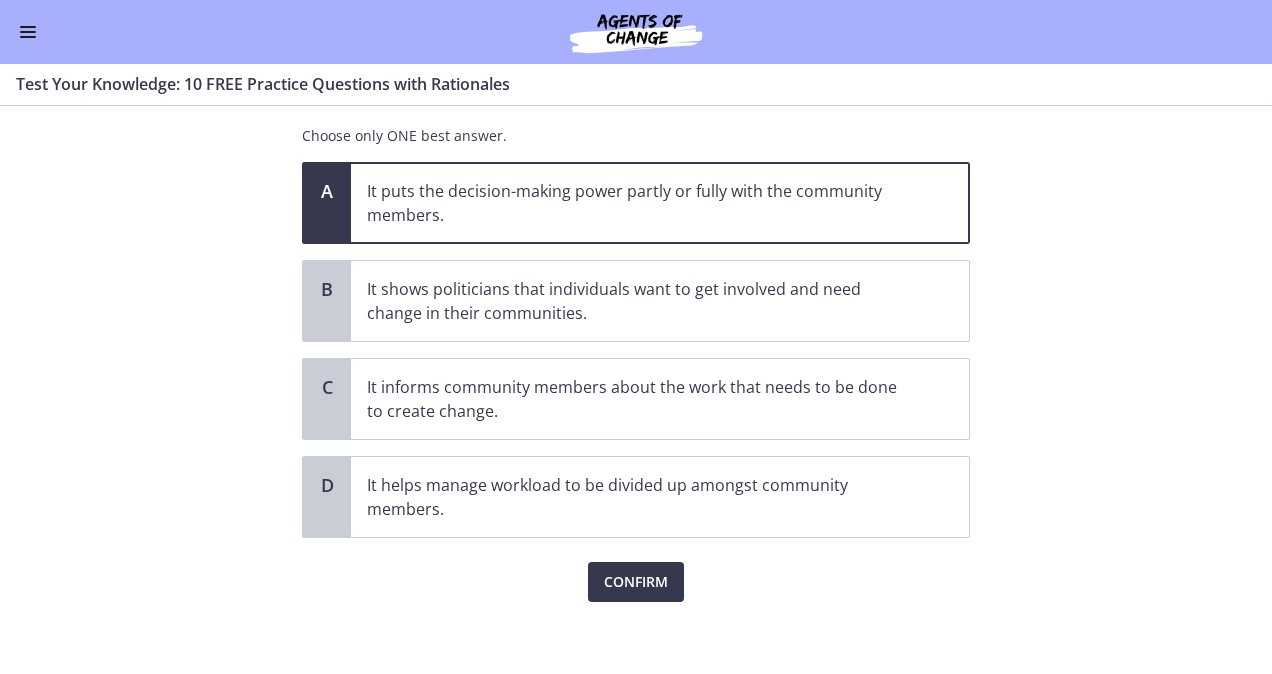 scroll, scrollTop: 125, scrollLeft: 0, axis: vertical 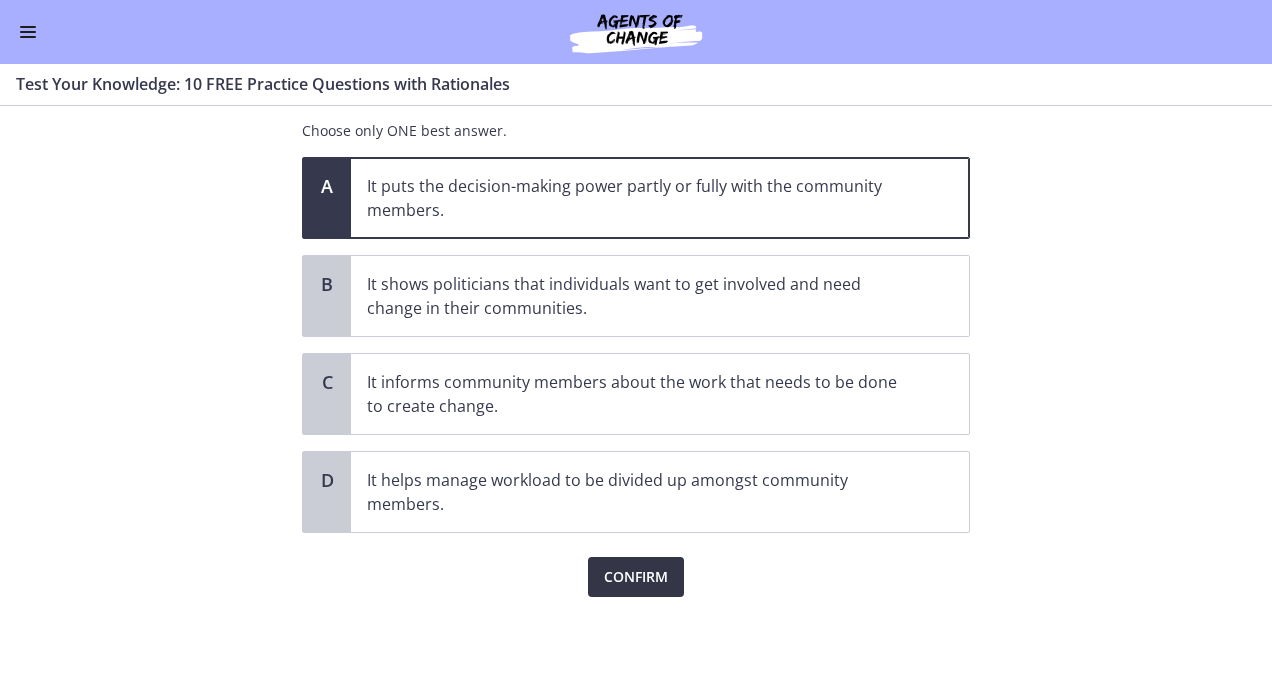 click on "Confirm" at bounding box center [636, 577] 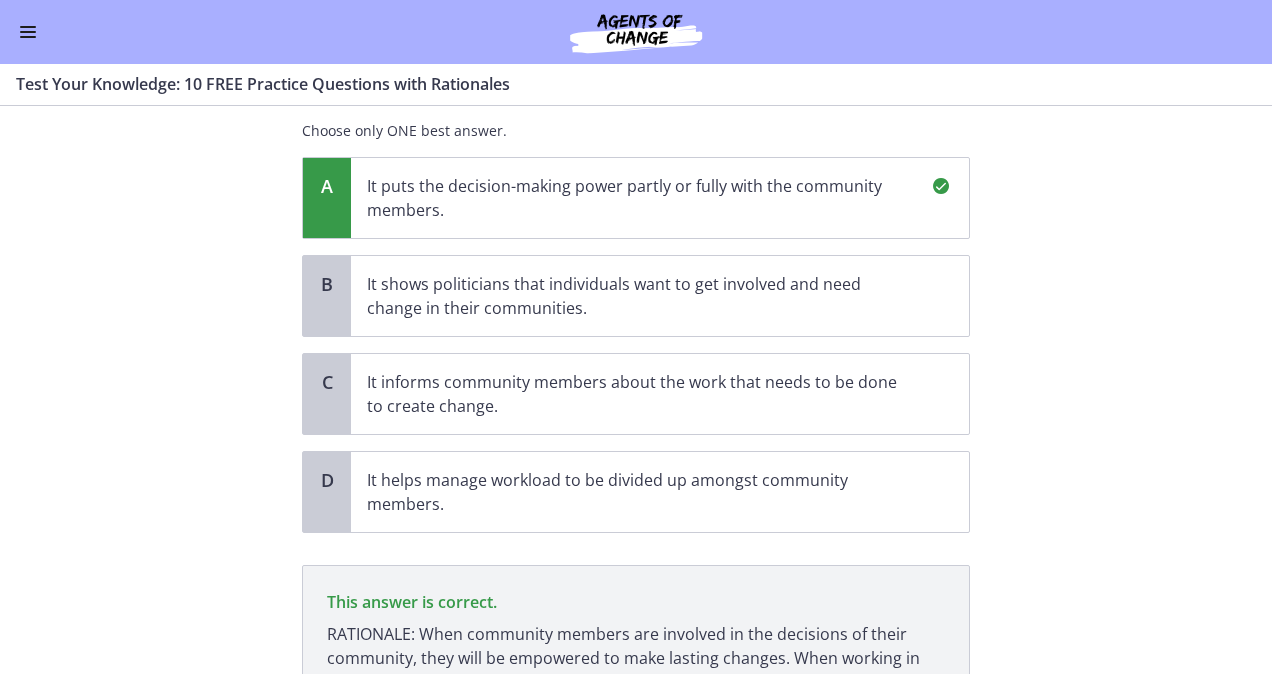 scroll, scrollTop: 334, scrollLeft: 0, axis: vertical 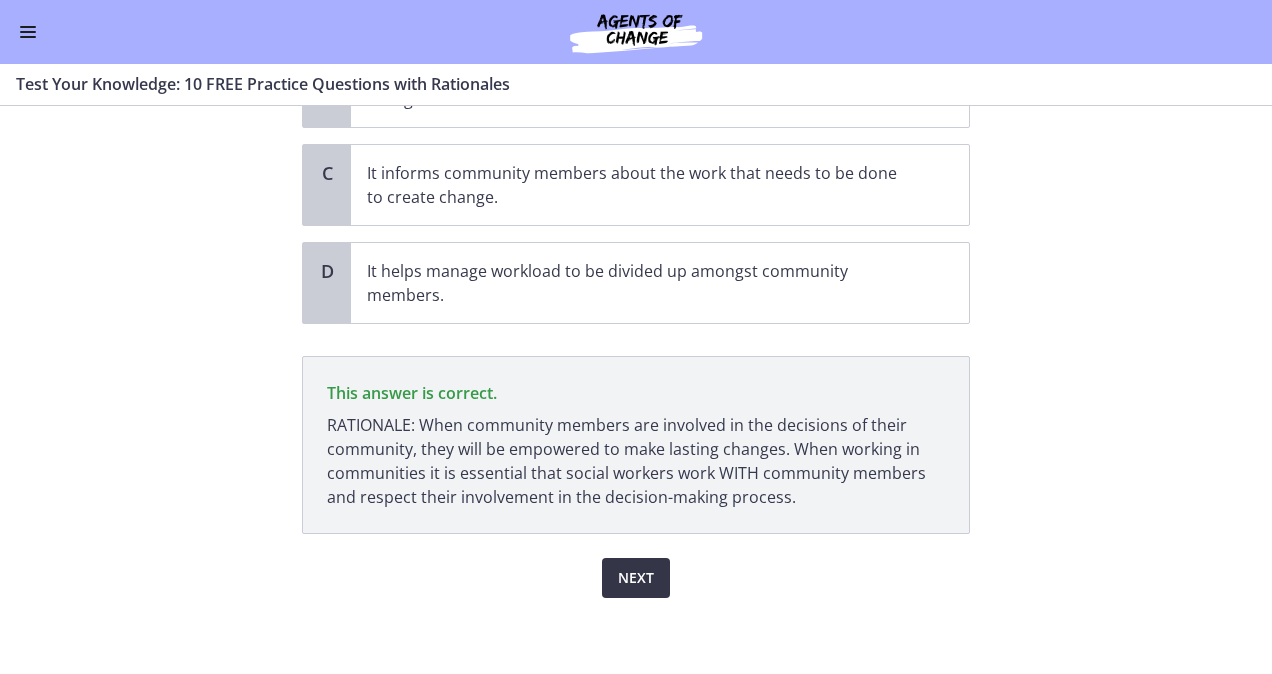 click on "Next" at bounding box center (636, 578) 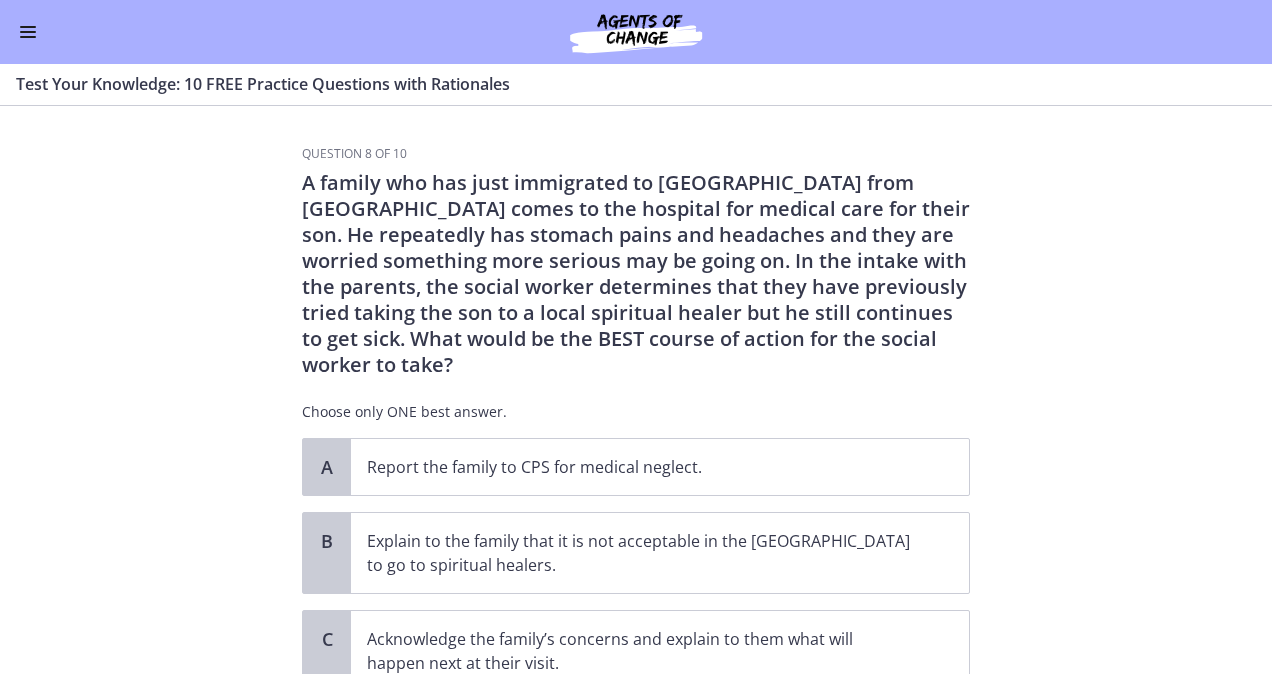 click on "Question   8   of   10
A family who has just immigrated to [GEOGRAPHIC_DATA] from [GEOGRAPHIC_DATA] comes to the hospital for medical care for their son. He repeatedly has stomach pains and headaches and they are worried something more serious may be going on. In the intake with the parents, the social worker determines that they have previously tried taking the son to a local spiritual healer but he still continues to get sick. What would be the BEST course of action for the social worker to take?
Choose only ONE best answer.
A
Report the family to CPS for medical neglect.
B
Explain to the family that it is not acceptable in the [GEOGRAPHIC_DATA] to go to spiritual healers.
C
D" at bounding box center (636, 390) 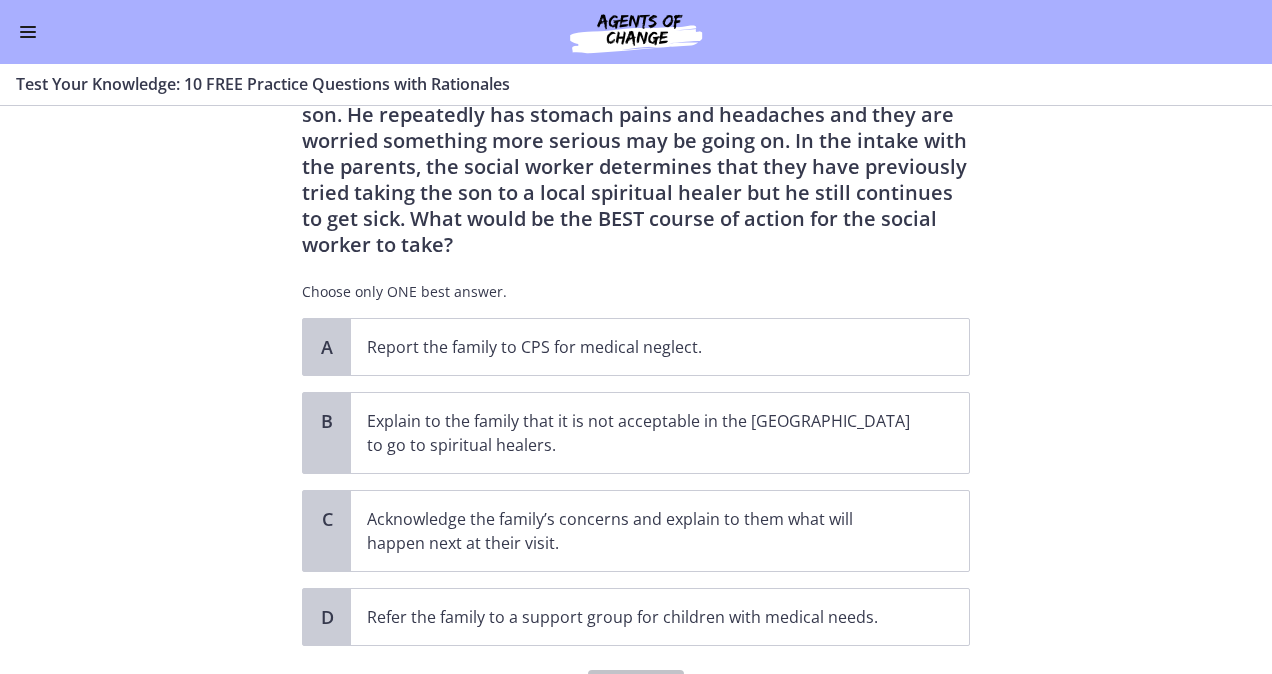 scroll, scrollTop: 160, scrollLeft: 0, axis: vertical 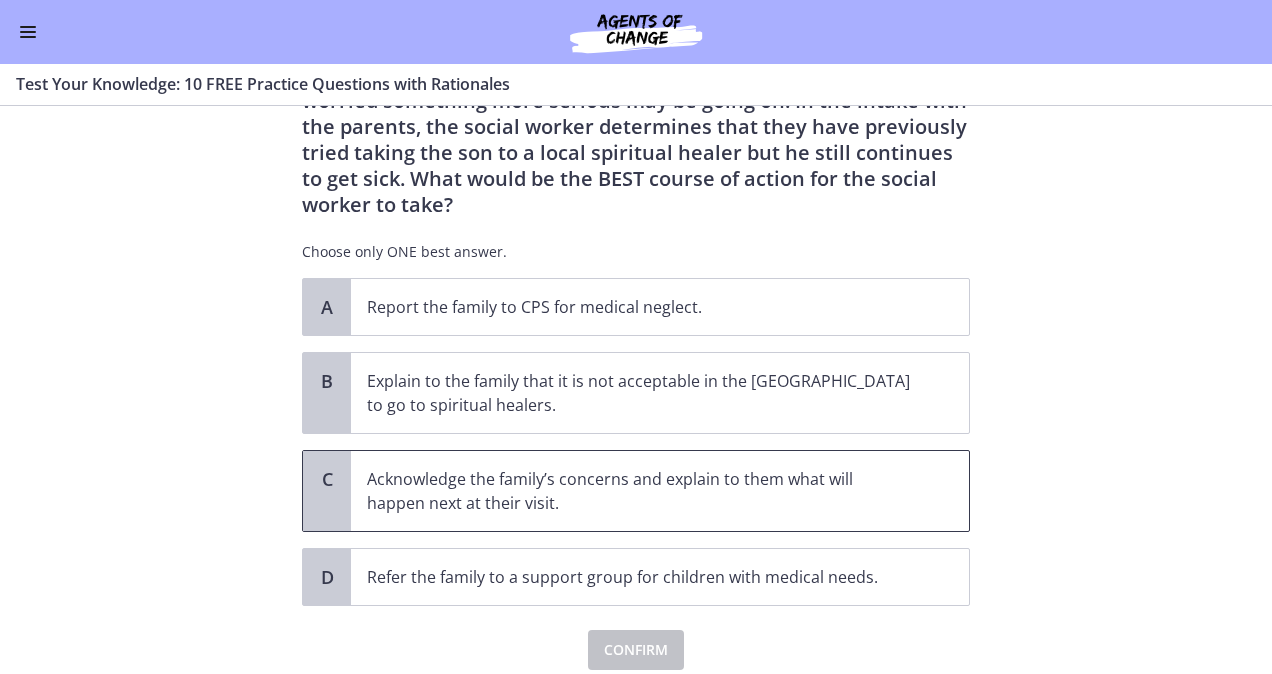 click on "C" at bounding box center [327, 491] 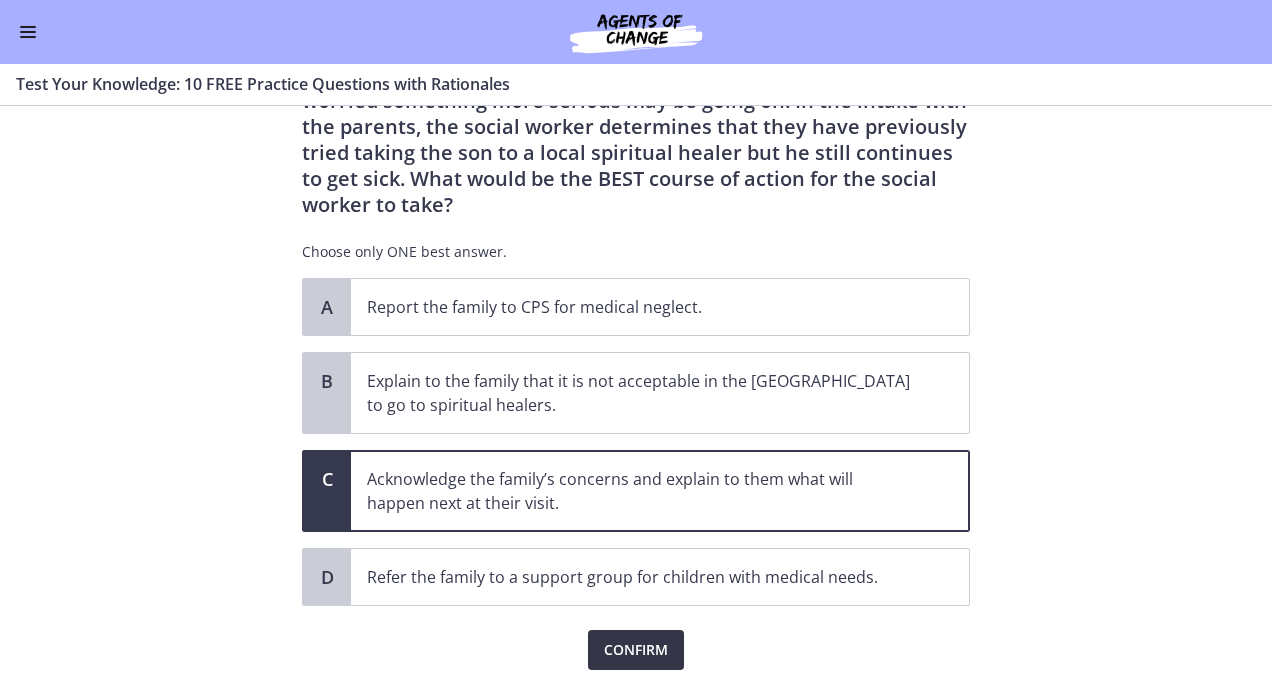 click on "Confirm" at bounding box center [636, 650] 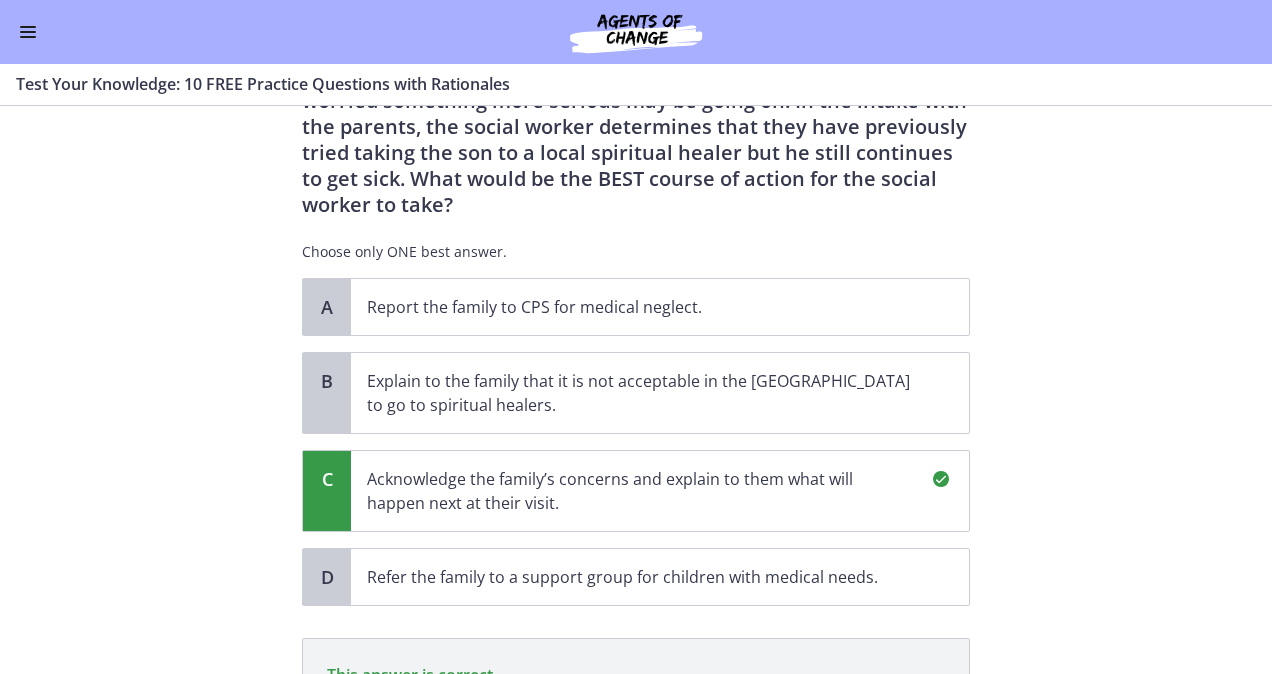 scroll, scrollTop: 440, scrollLeft: 0, axis: vertical 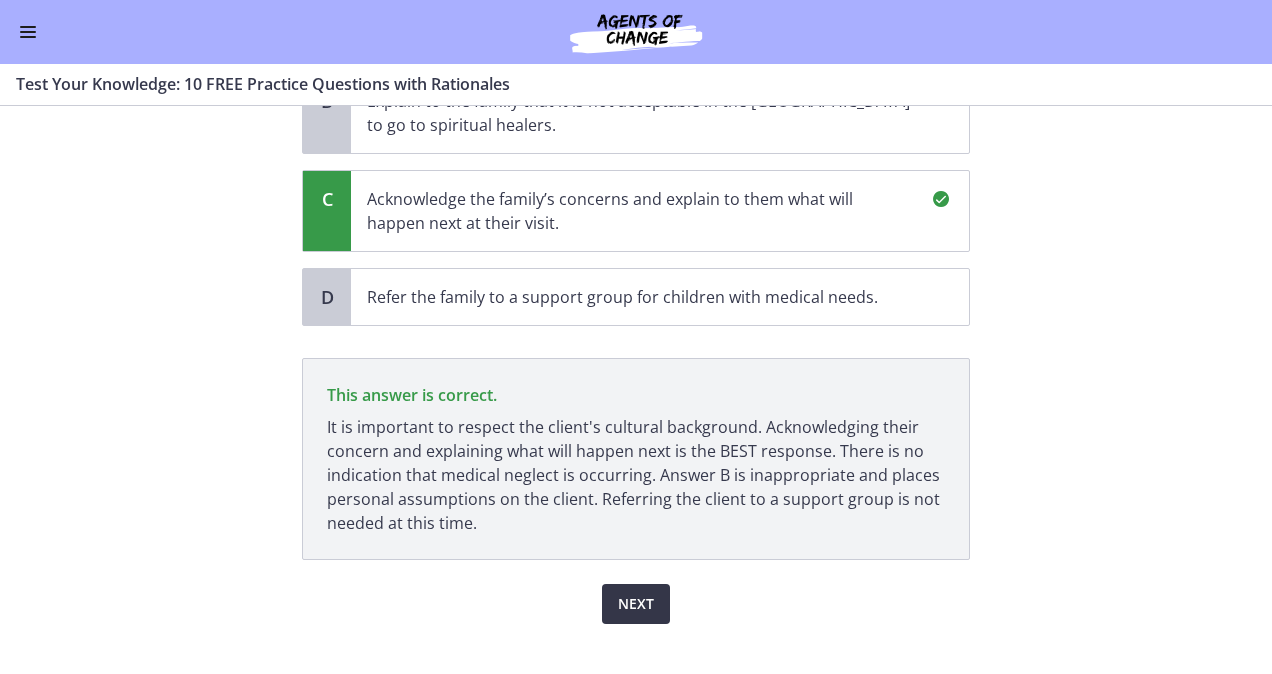 click on "Next" at bounding box center (636, 604) 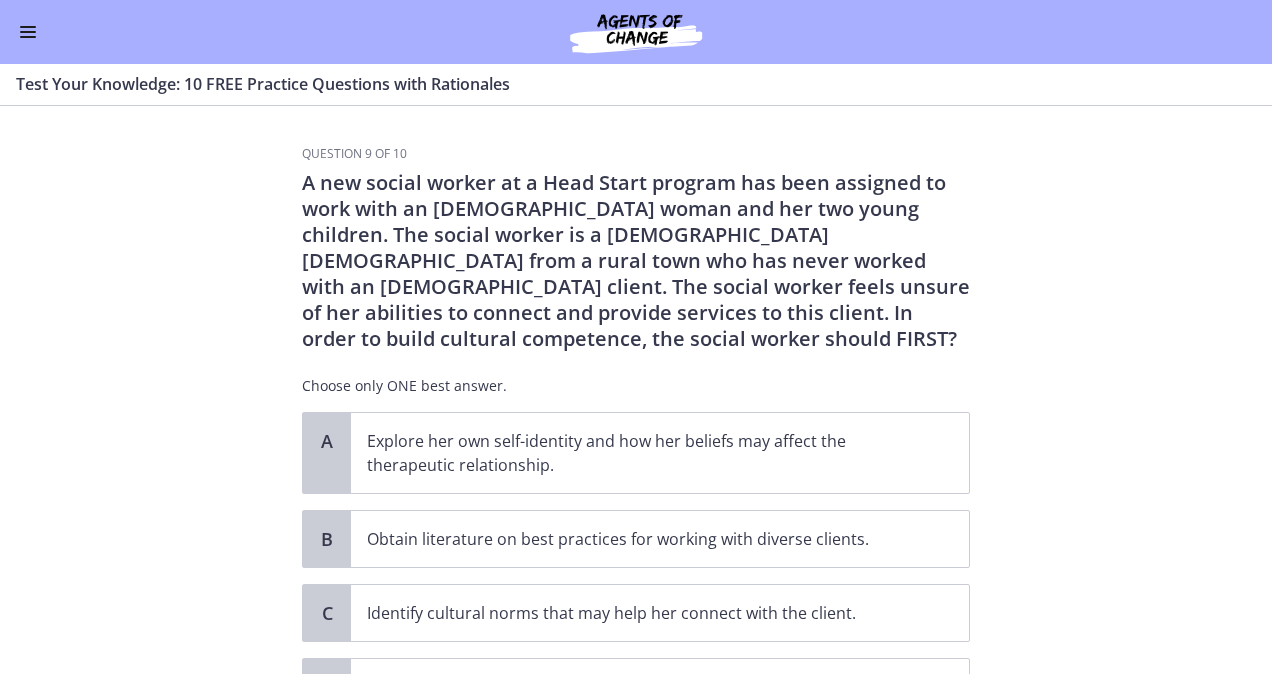 click on "Question   9   of   10
A new social worker at a Head Start program has been assigned to work with an [DEMOGRAPHIC_DATA] woman and her two young children. The social worker is a [DEMOGRAPHIC_DATA] [DEMOGRAPHIC_DATA] from a rural town who has never worked with an [DEMOGRAPHIC_DATA] client. The social worker feels unsure of her abilities to connect and provide services to this client. In order to build cultural competence, the social worker should FIRST?
Choose only ONE best answer.
A
Explore her own self-identity and how her beliefs may affect the therapeutic relationship.
B
Obtain literature on best practices for working with diverse clients.
C
Identify cultural norms that may help her connect with the client." at bounding box center [636, 390] 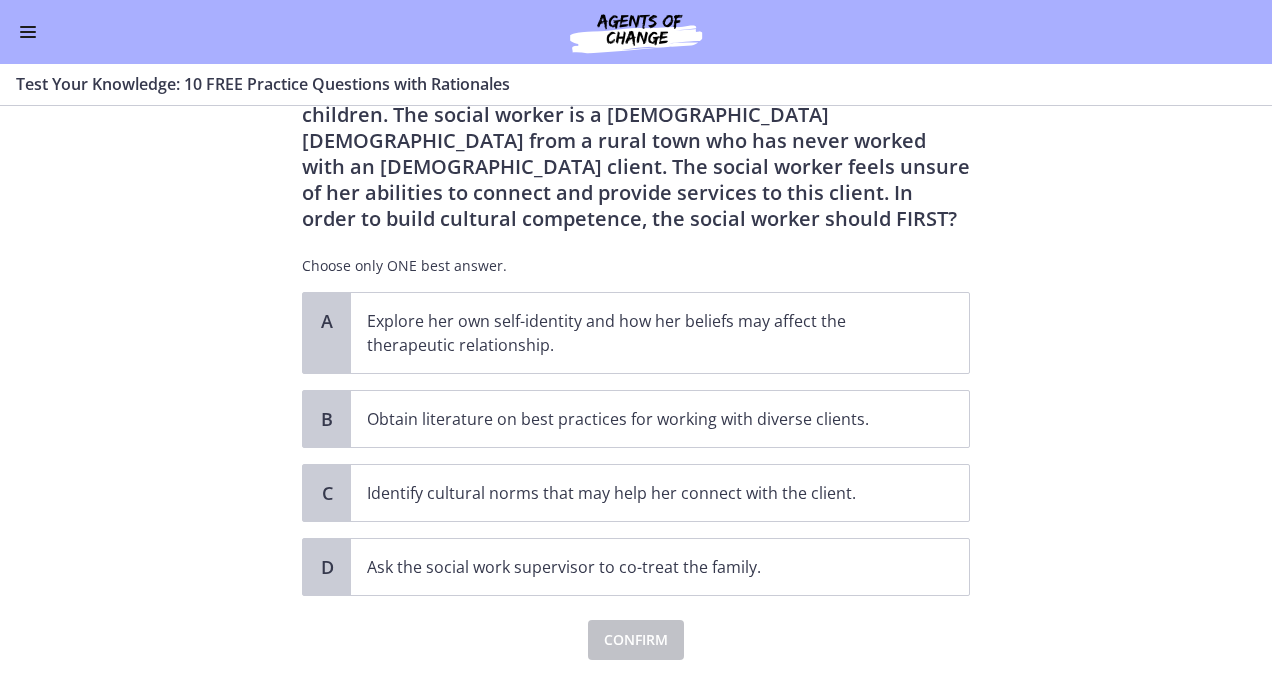 scroll, scrollTop: 160, scrollLeft: 0, axis: vertical 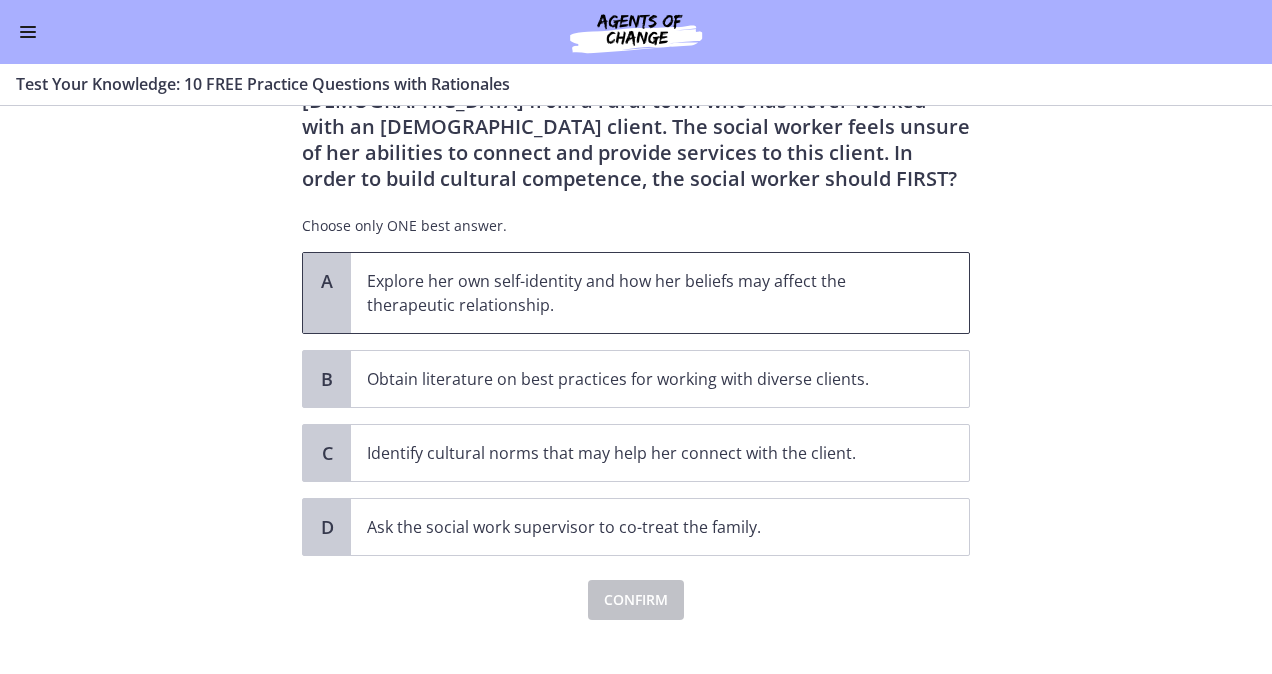 click on "A" at bounding box center (327, 293) 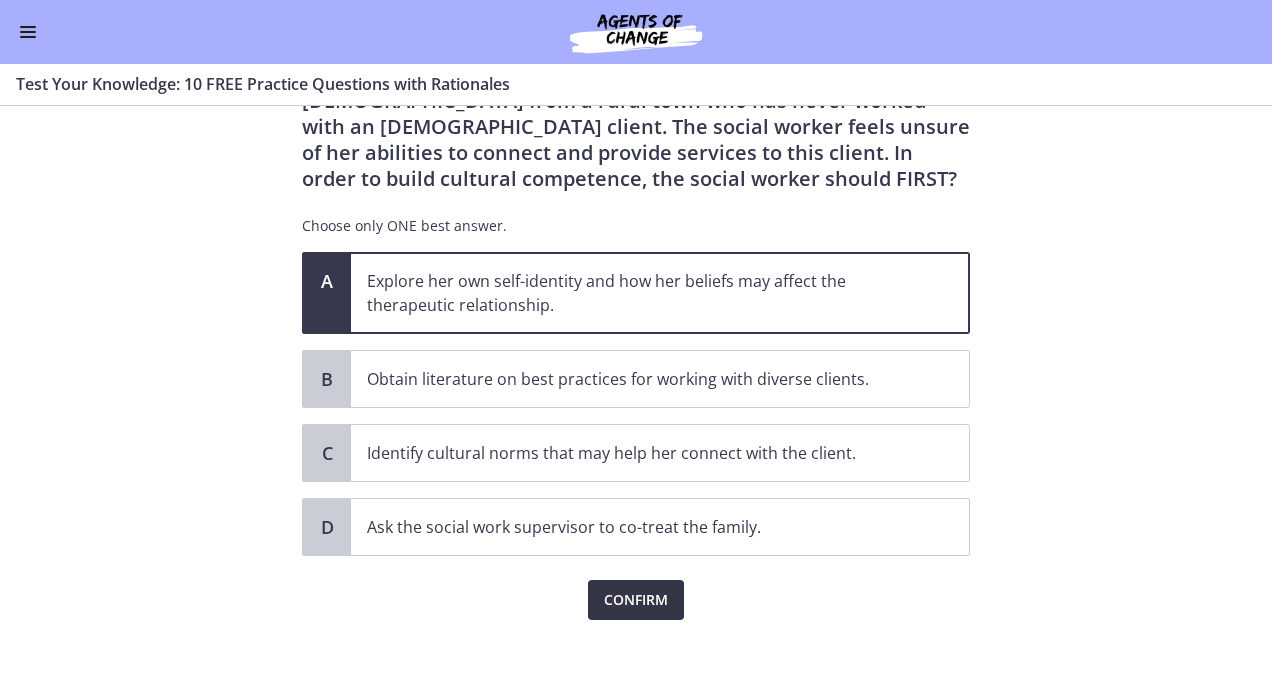 click on "Confirm" at bounding box center [636, 600] 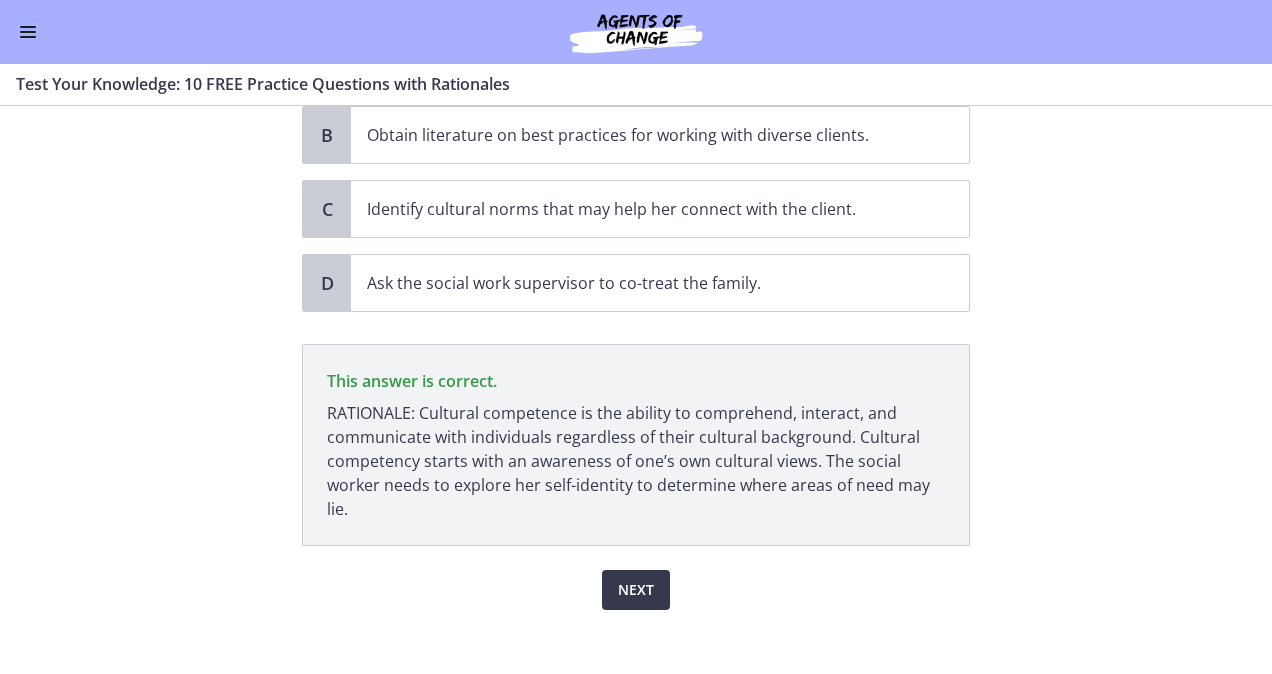 scroll, scrollTop: 416, scrollLeft: 0, axis: vertical 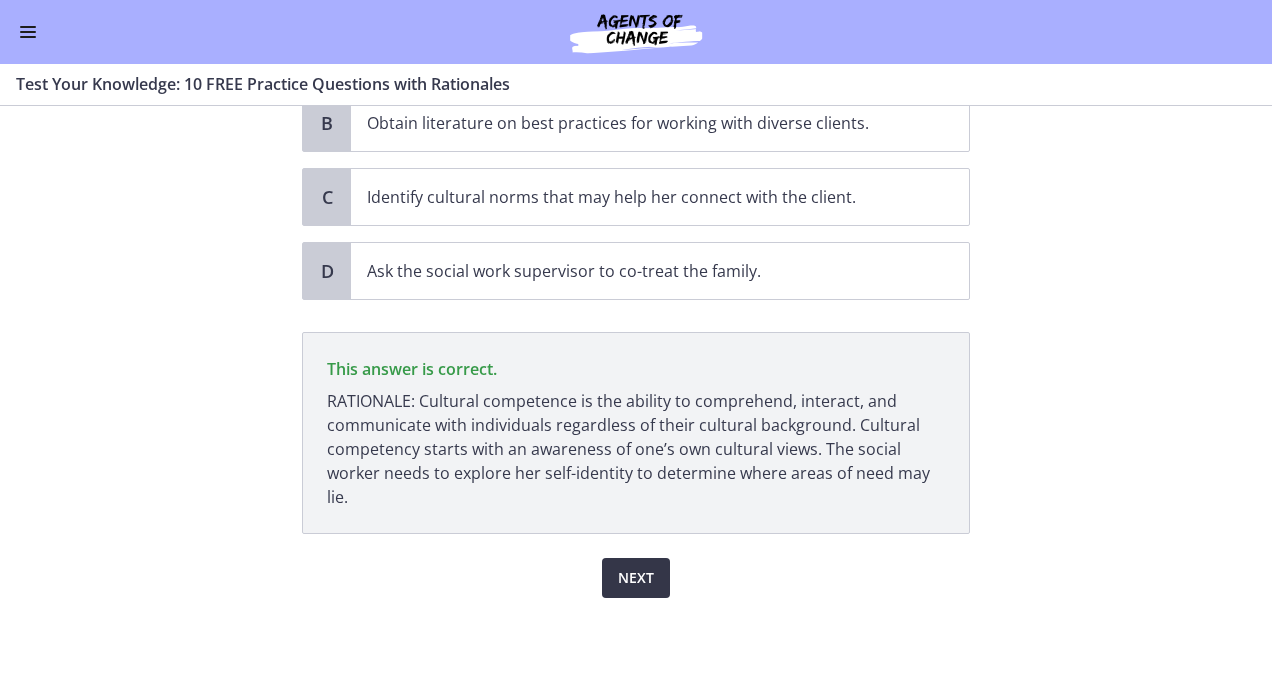 click on "Next" at bounding box center [636, 578] 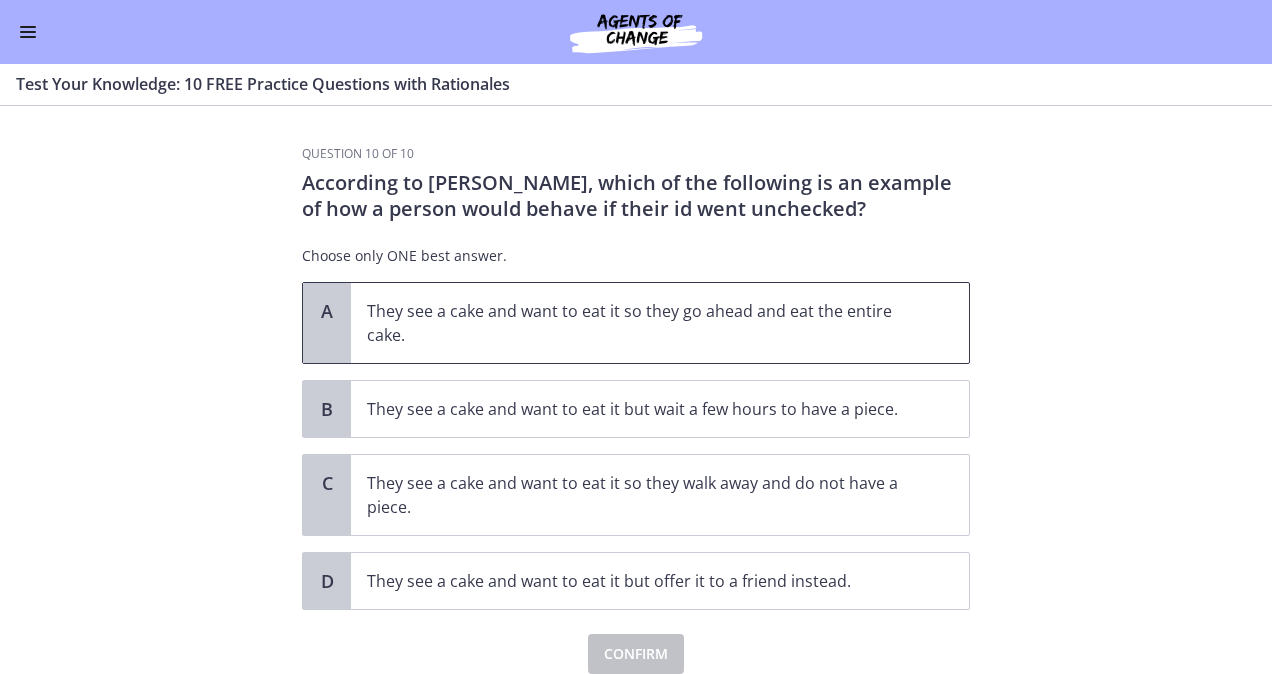 click on "They see a cake and want to eat it so they go ahead and eat the entire cake." at bounding box center (640, 323) 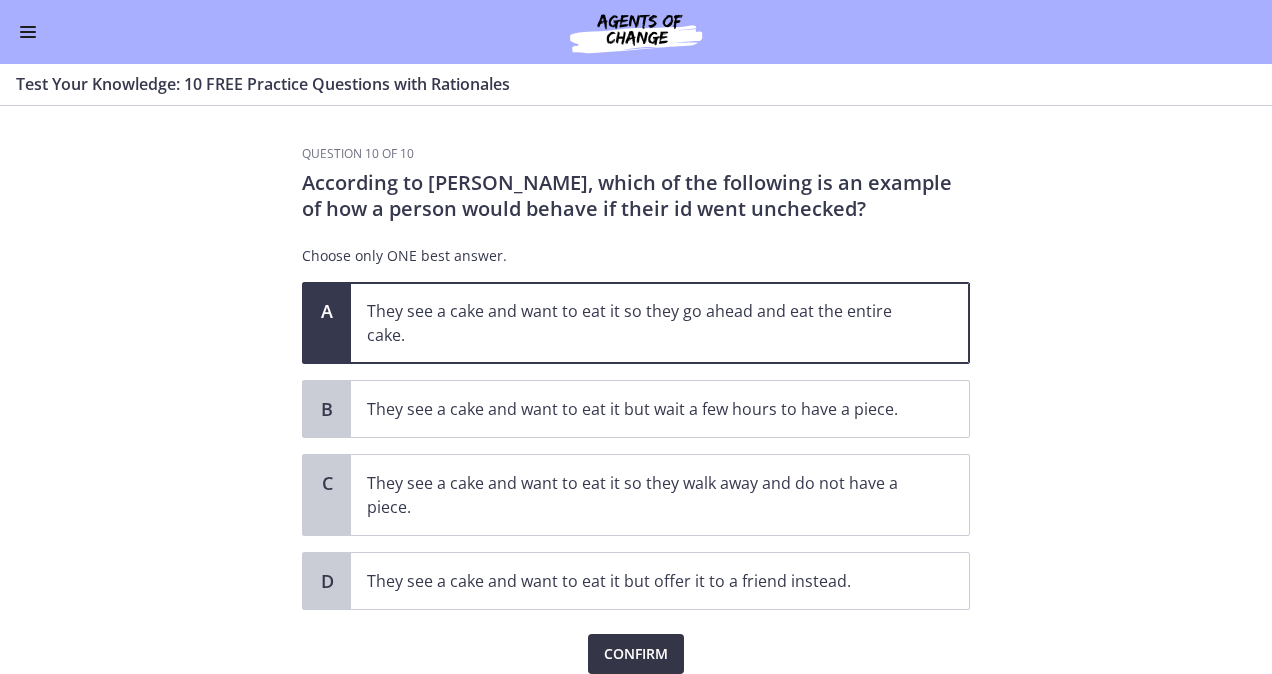 click on "Confirm" at bounding box center [636, 654] 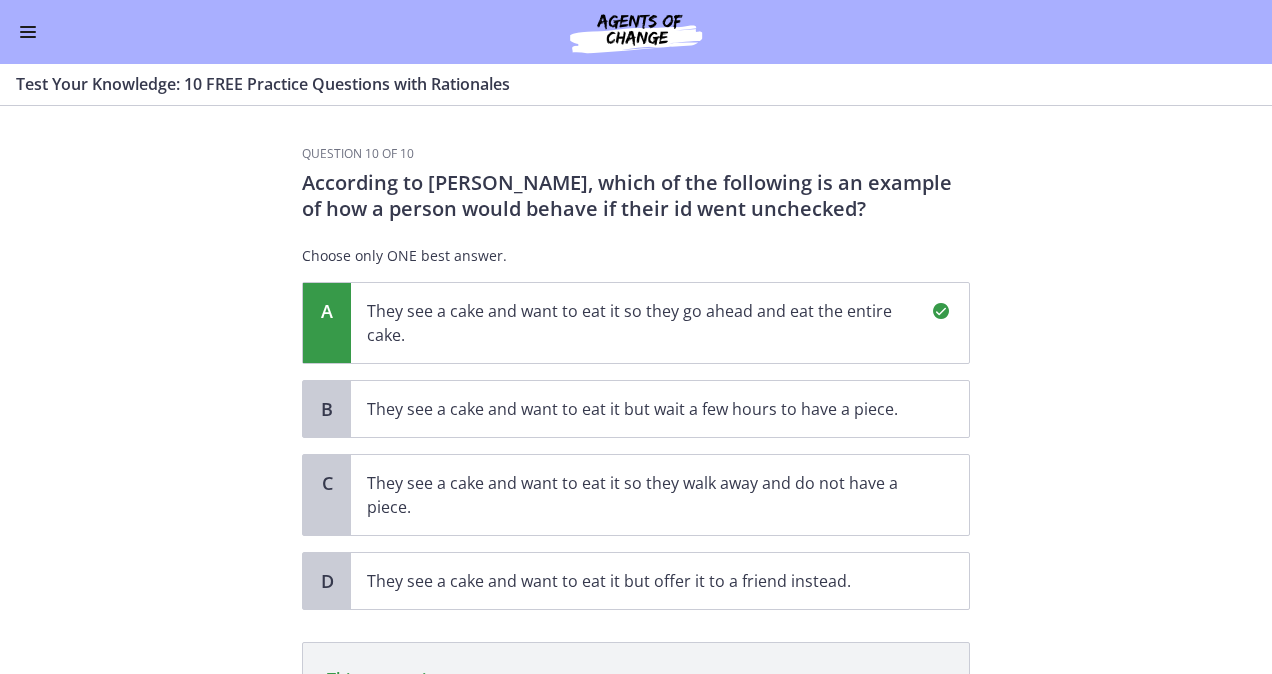 scroll, scrollTop: 286, scrollLeft: 0, axis: vertical 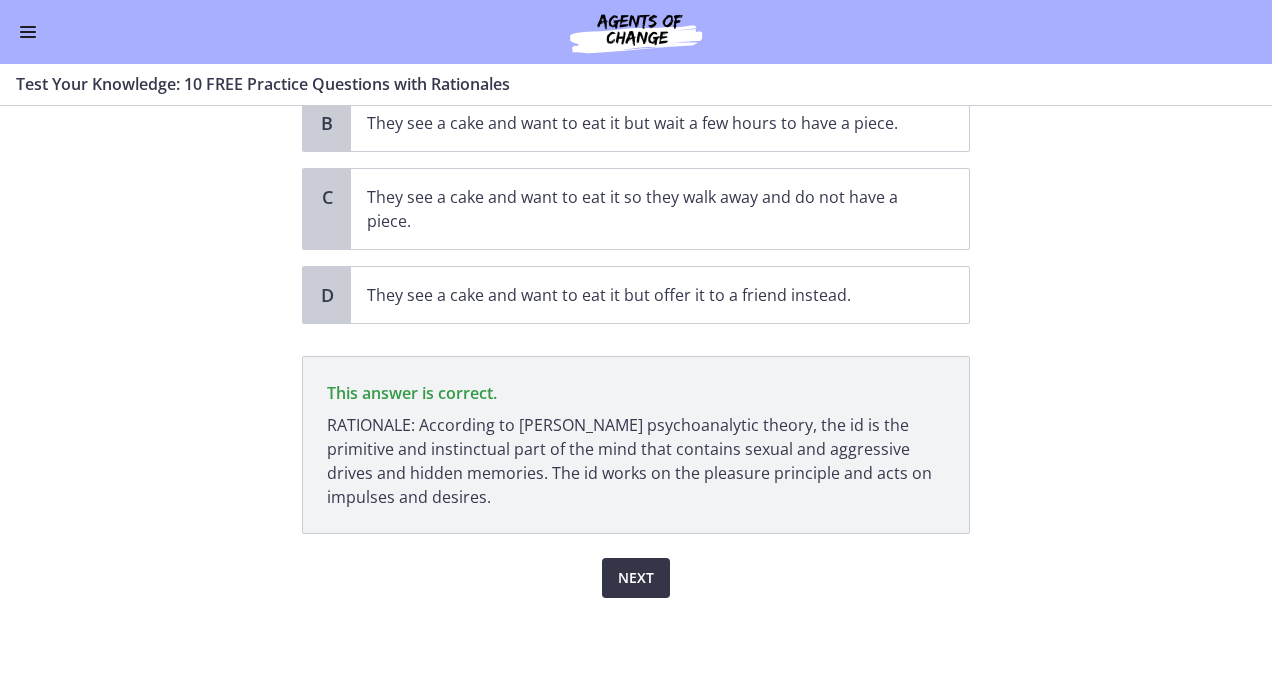 click on "Next" at bounding box center [636, 578] 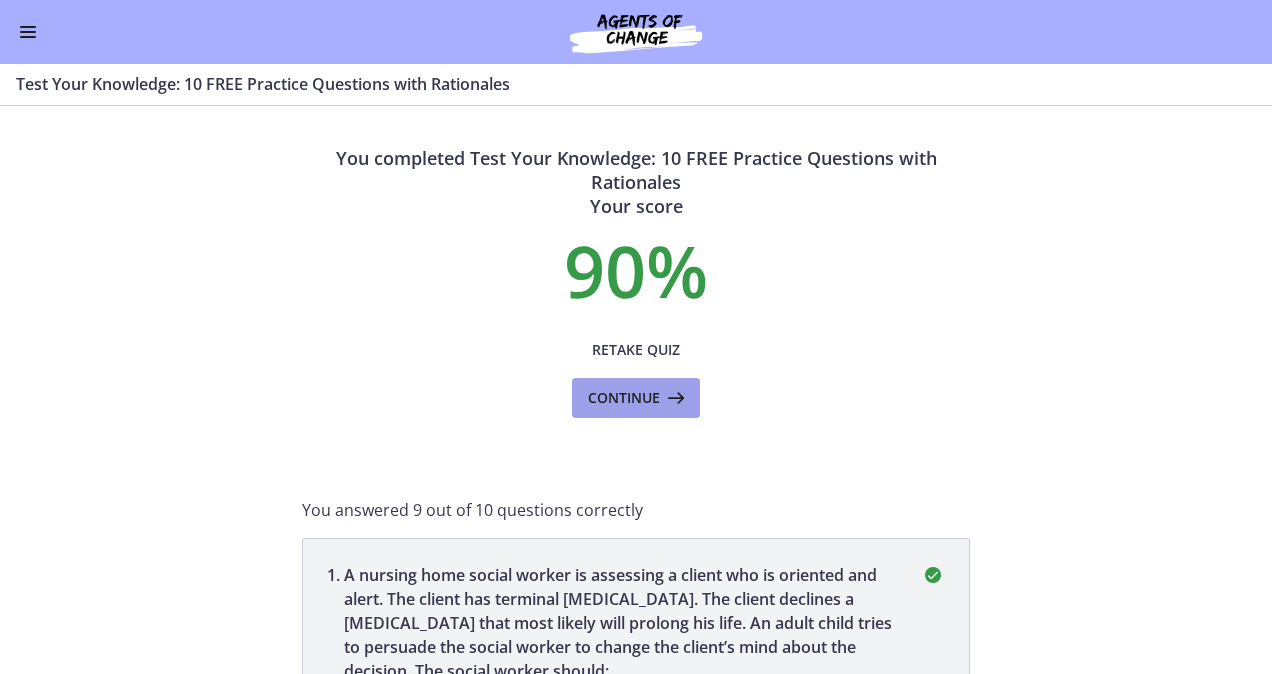 click on "Continue" at bounding box center [624, 398] 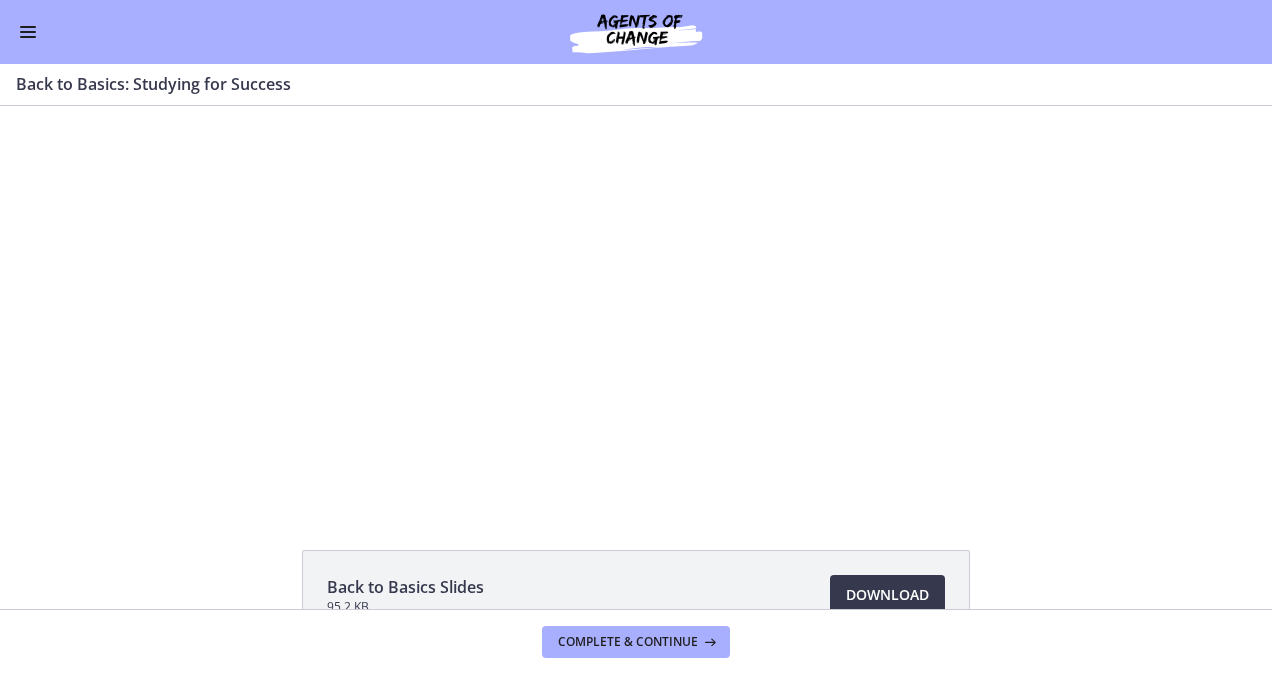 scroll, scrollTop: 0, scrollLeft: 0, axis: both 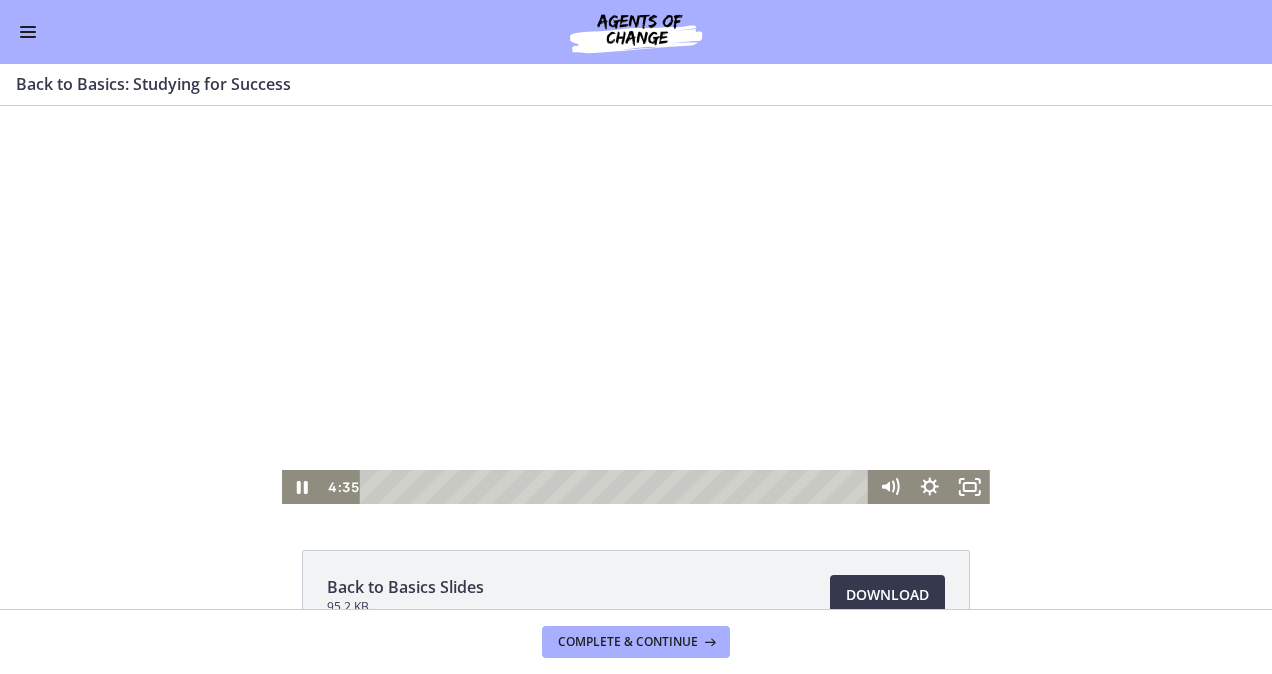 click at bounding box center (617, 487) 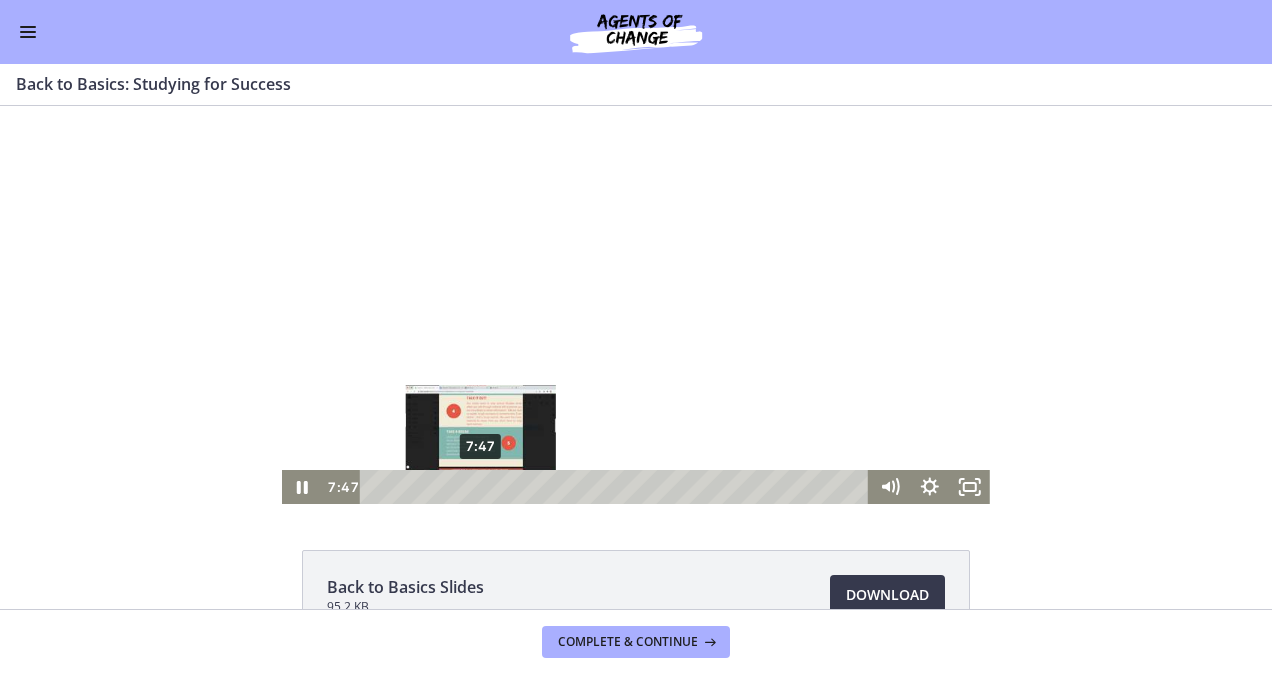 click on "7:47" at bounding box center [617, 487] 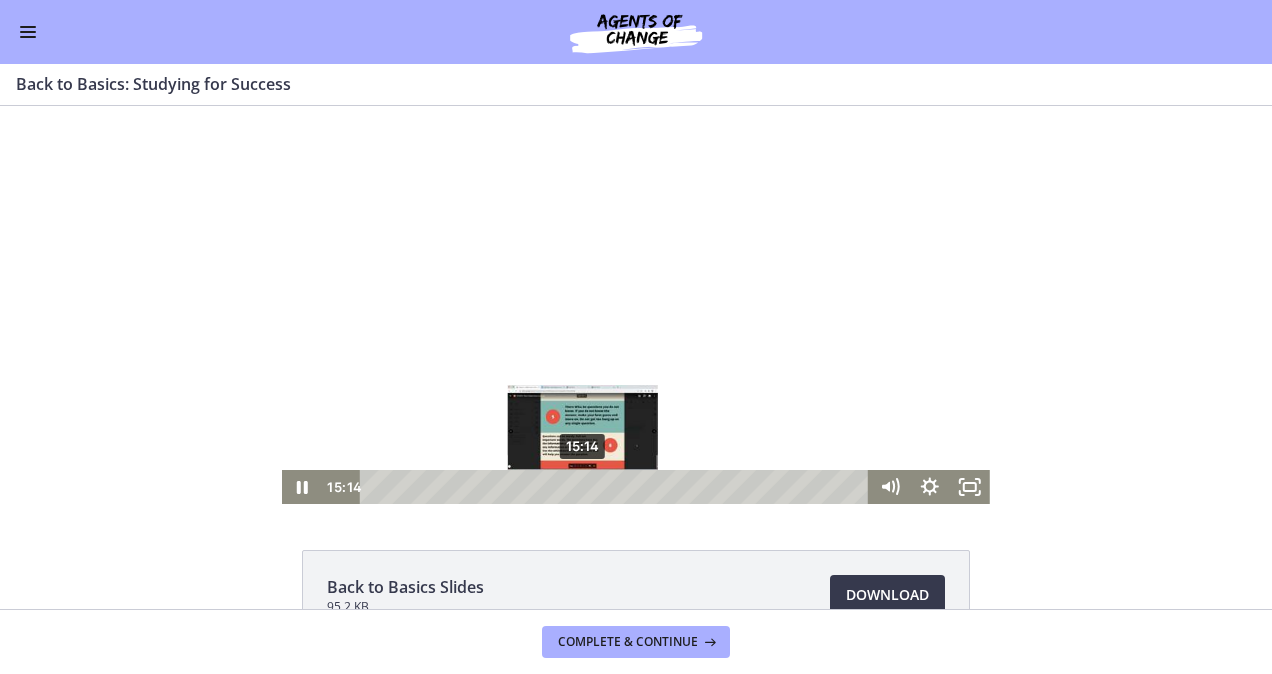 click on "15:14" at bounding box center [617, 487] 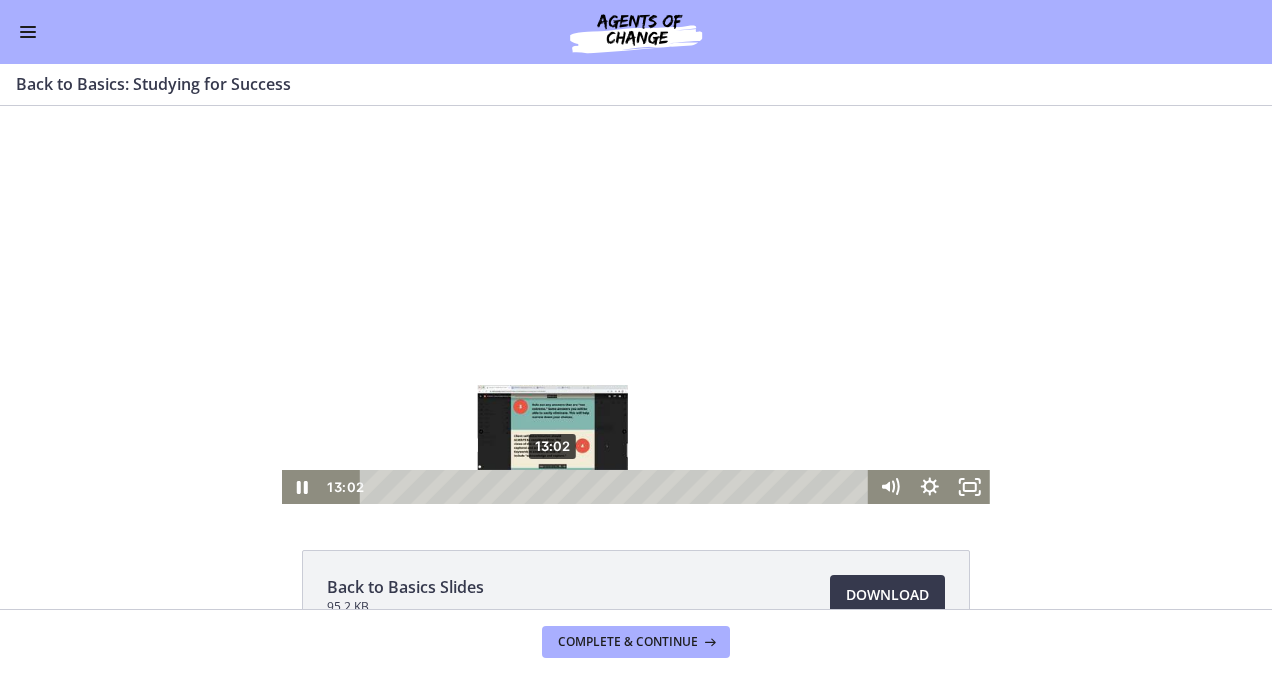 click on "13:02" at bounding box center (617, 487) 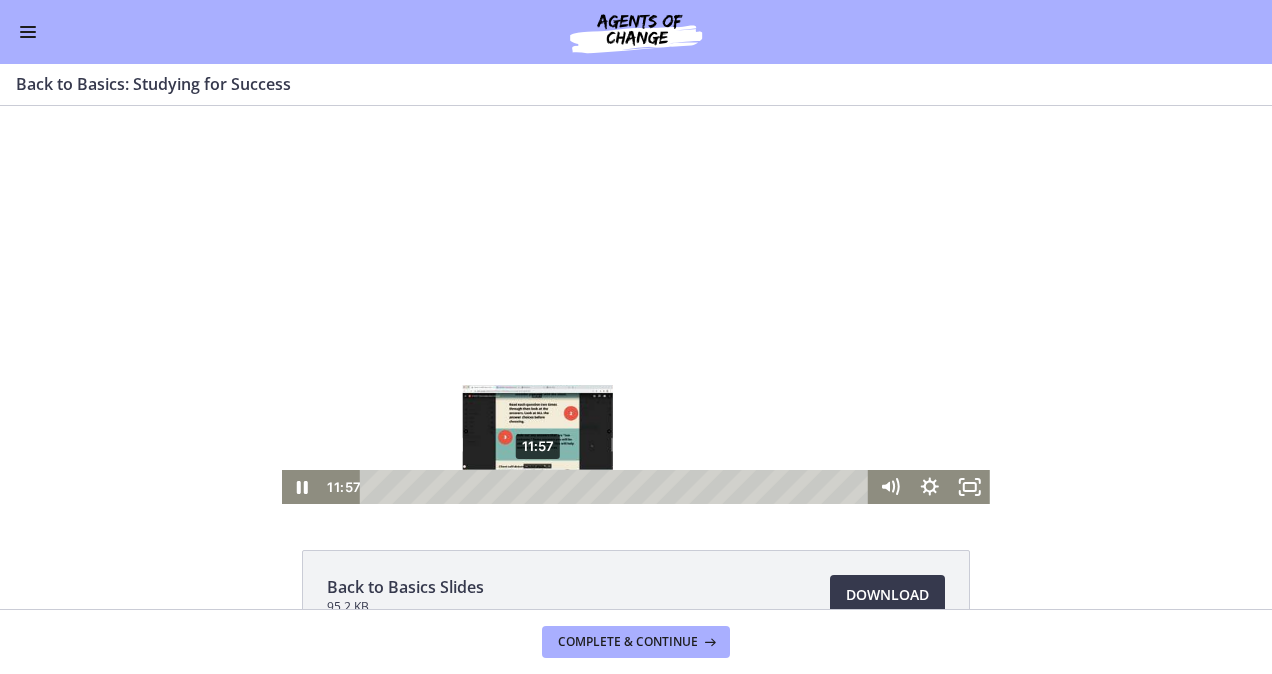 click on "11:57" at bounding box center (617, 487) 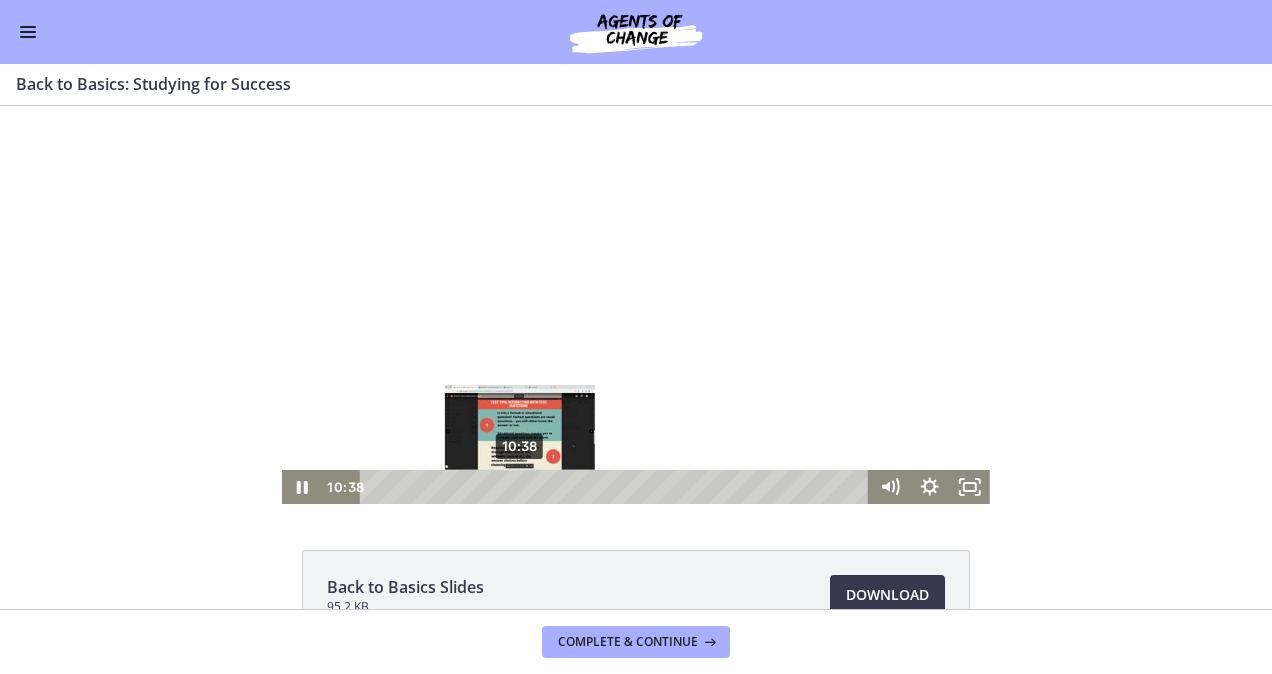 click on "10:38" at bounding box center [617, 487] 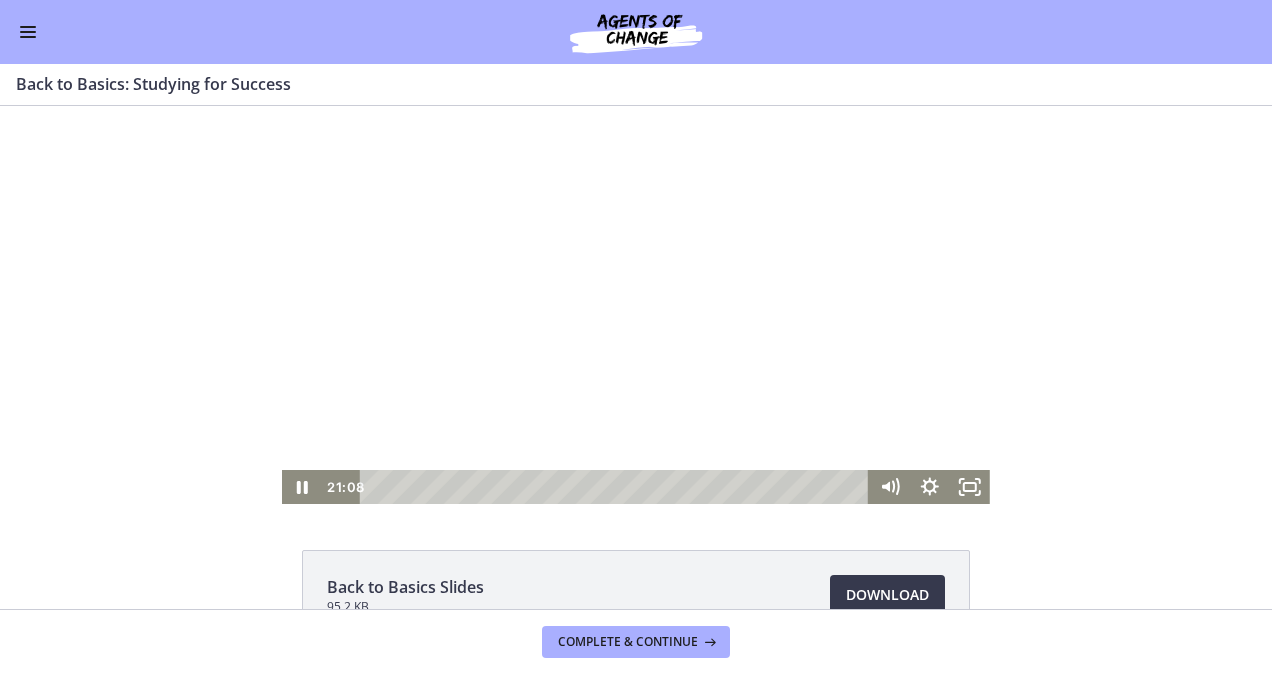 click at bounding box center (636, 305) 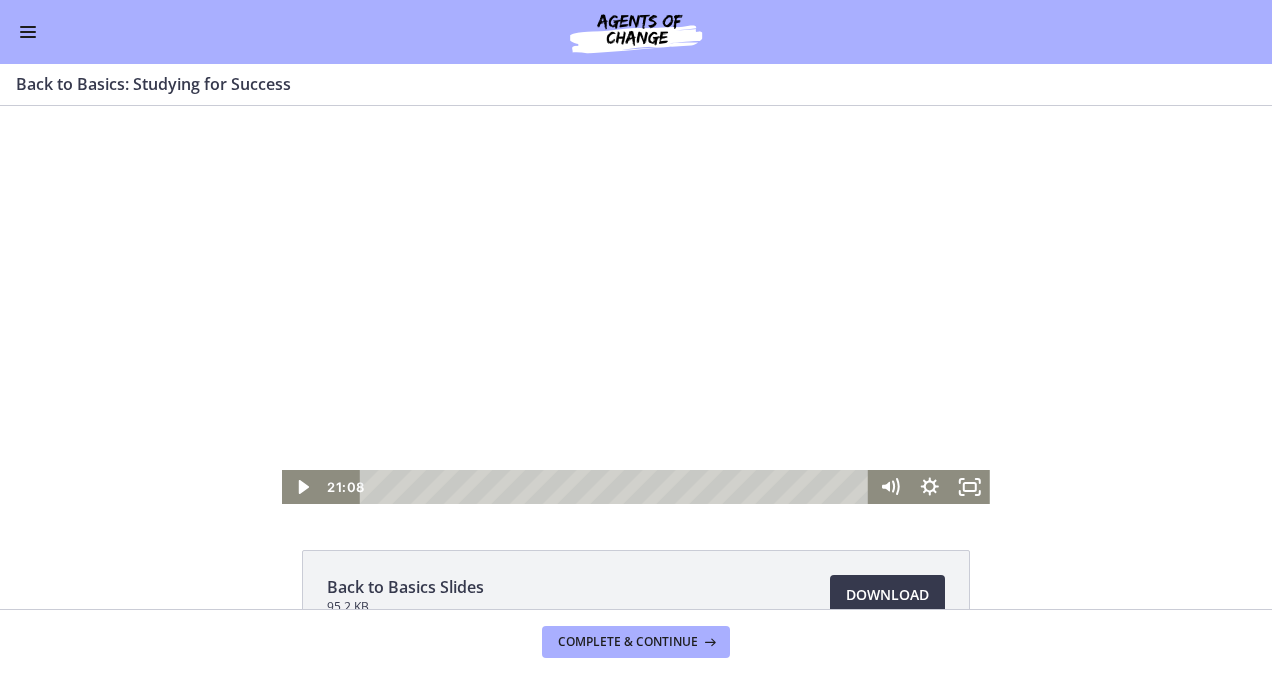 click at bounding box center (636, 305) 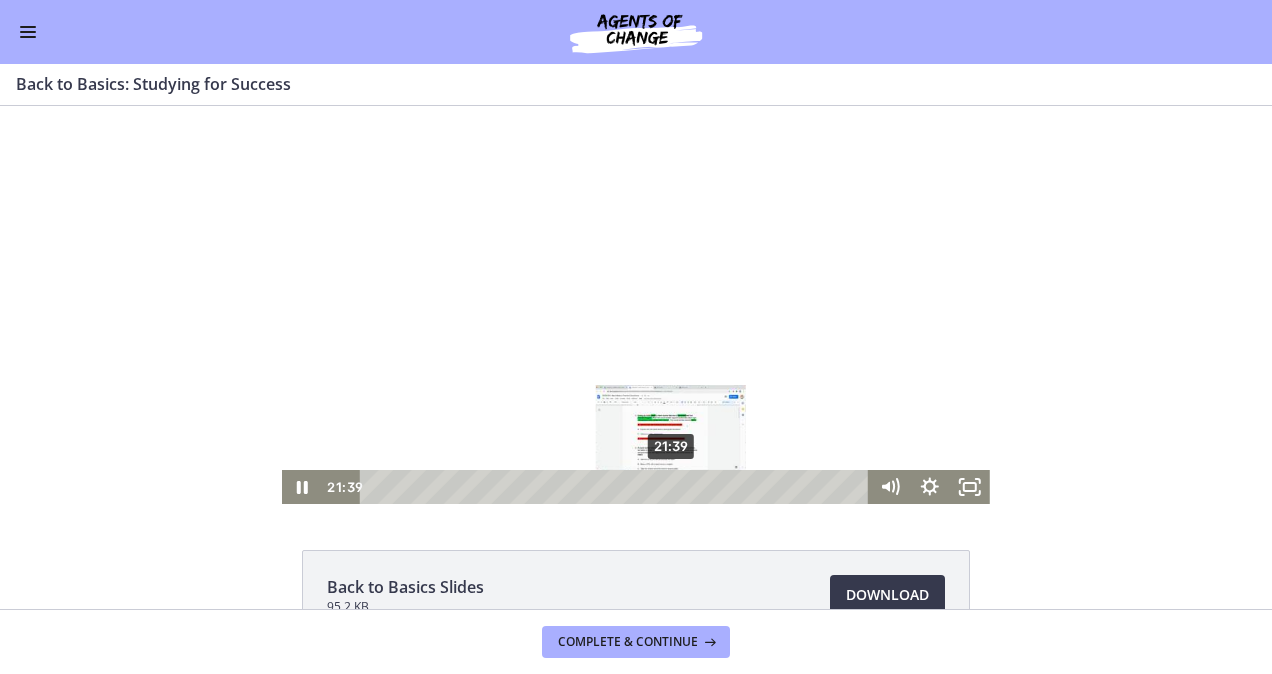 click on "21:39" at bounding box center (617, 487) 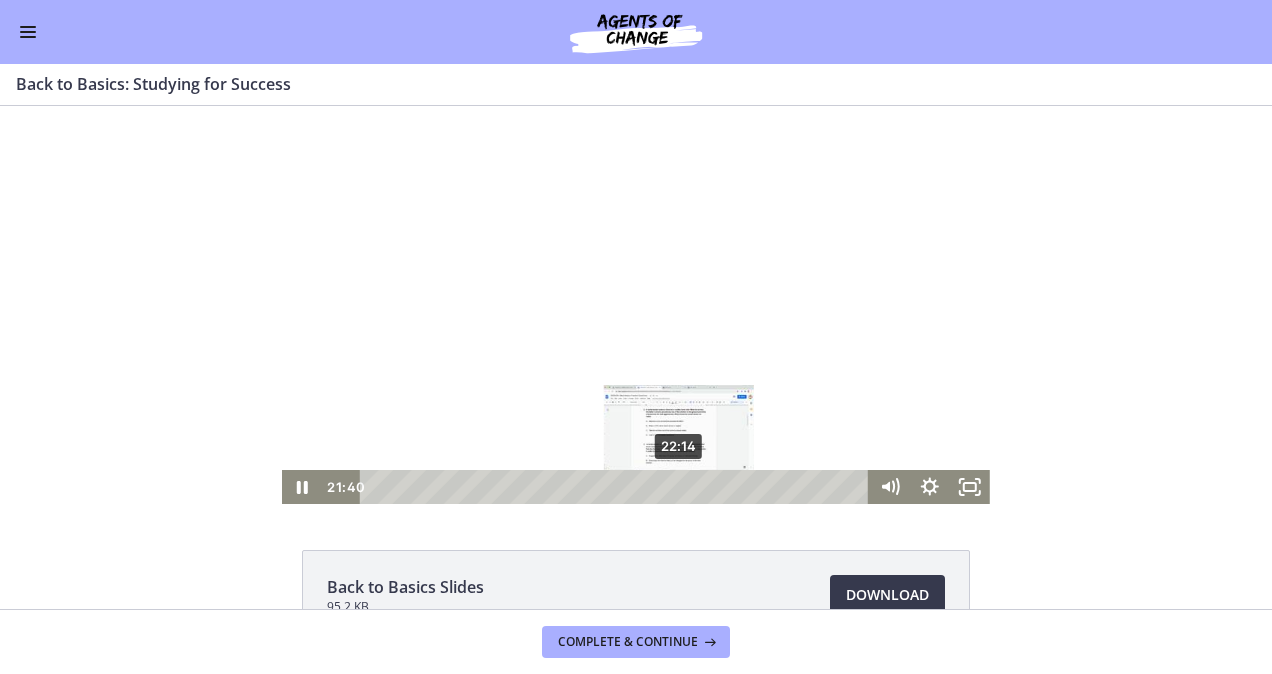 click on "22:14" at bounding box center [617, 487] 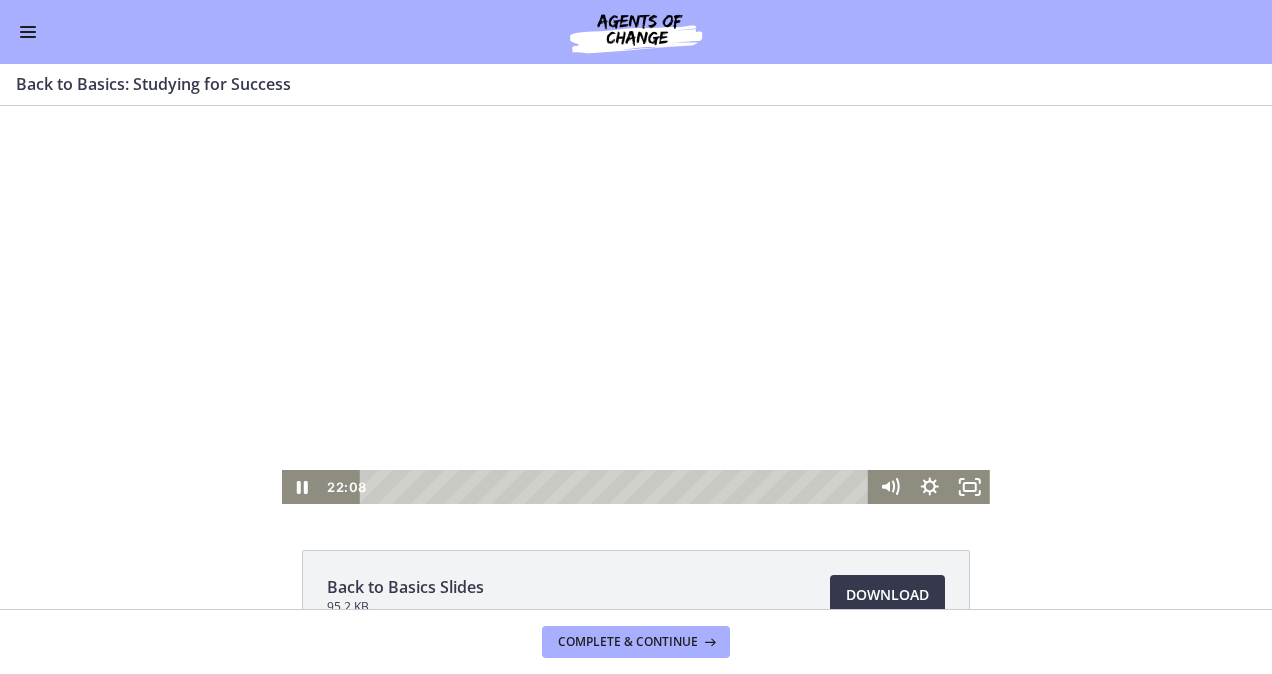 click at bounding box center [636, 305] 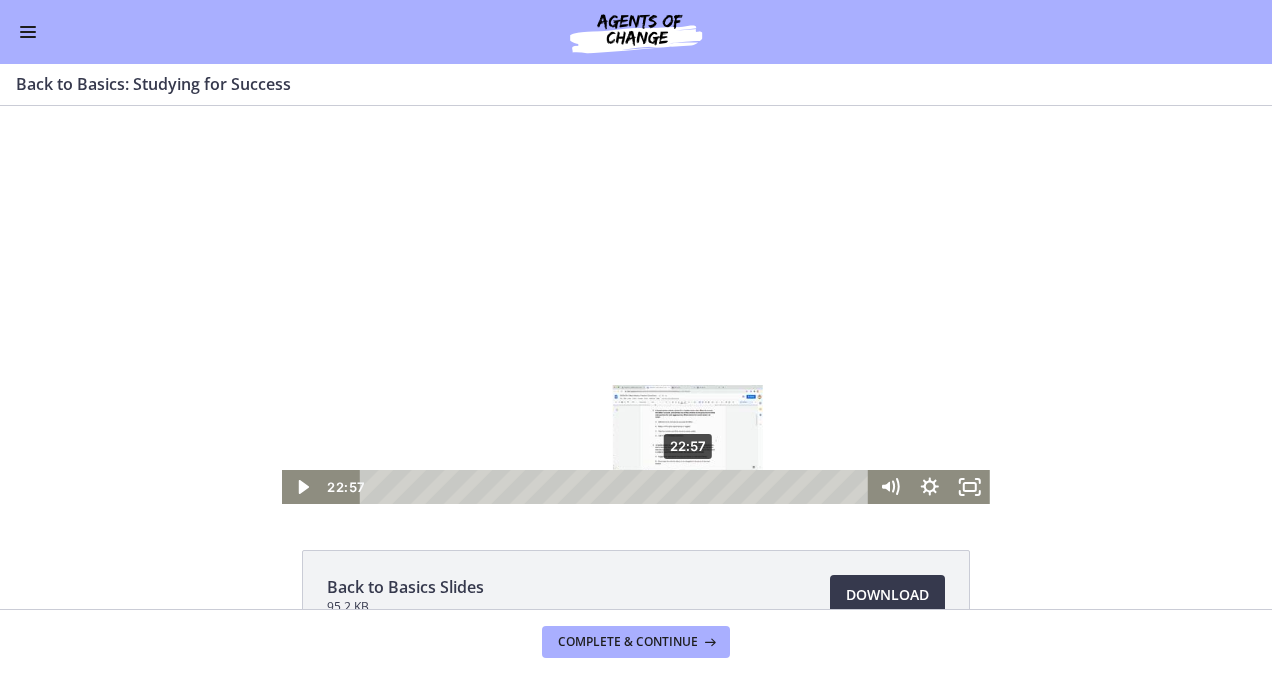 click on "22:57" at bounding box center (617, 487) 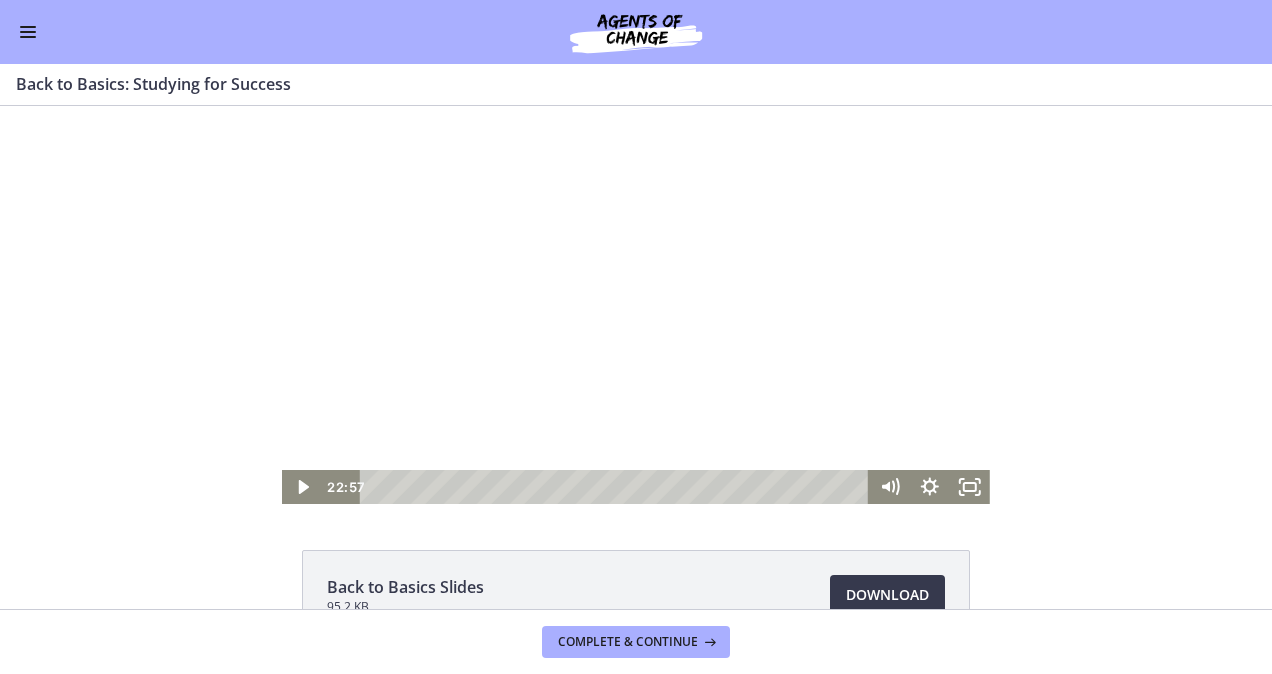 click at bounding box center [636, 305] 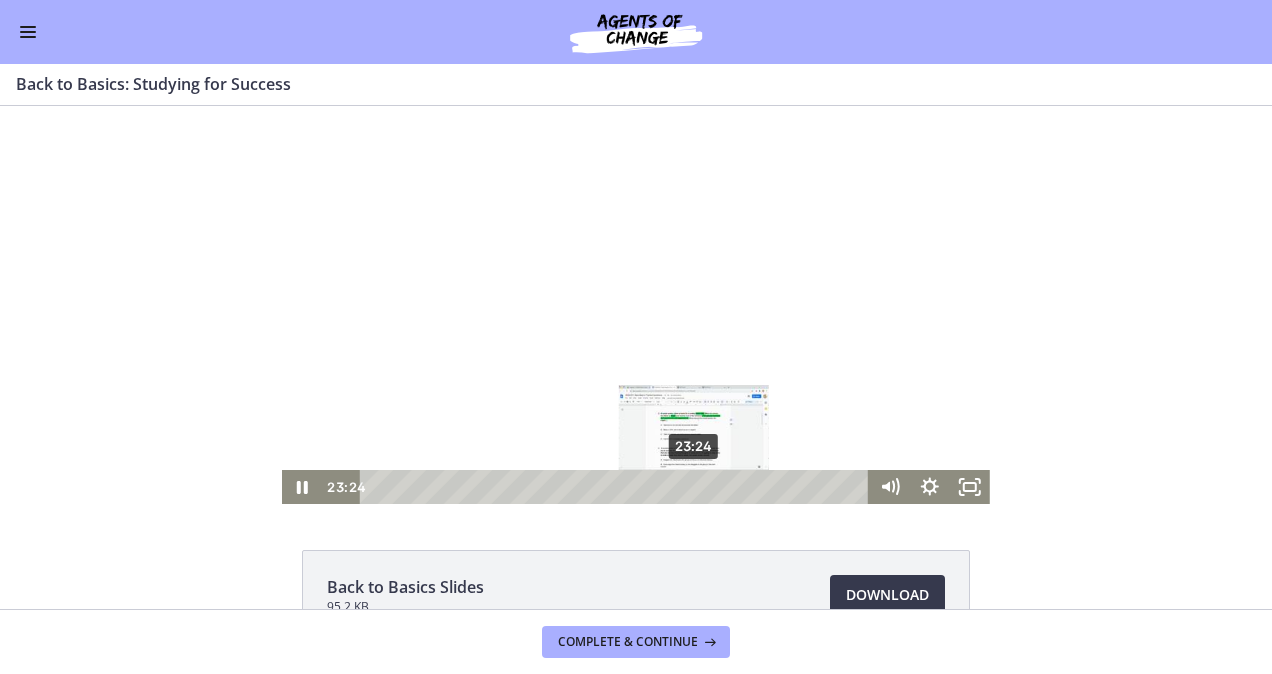 click on "23:24" at bounding box center (617, 487) 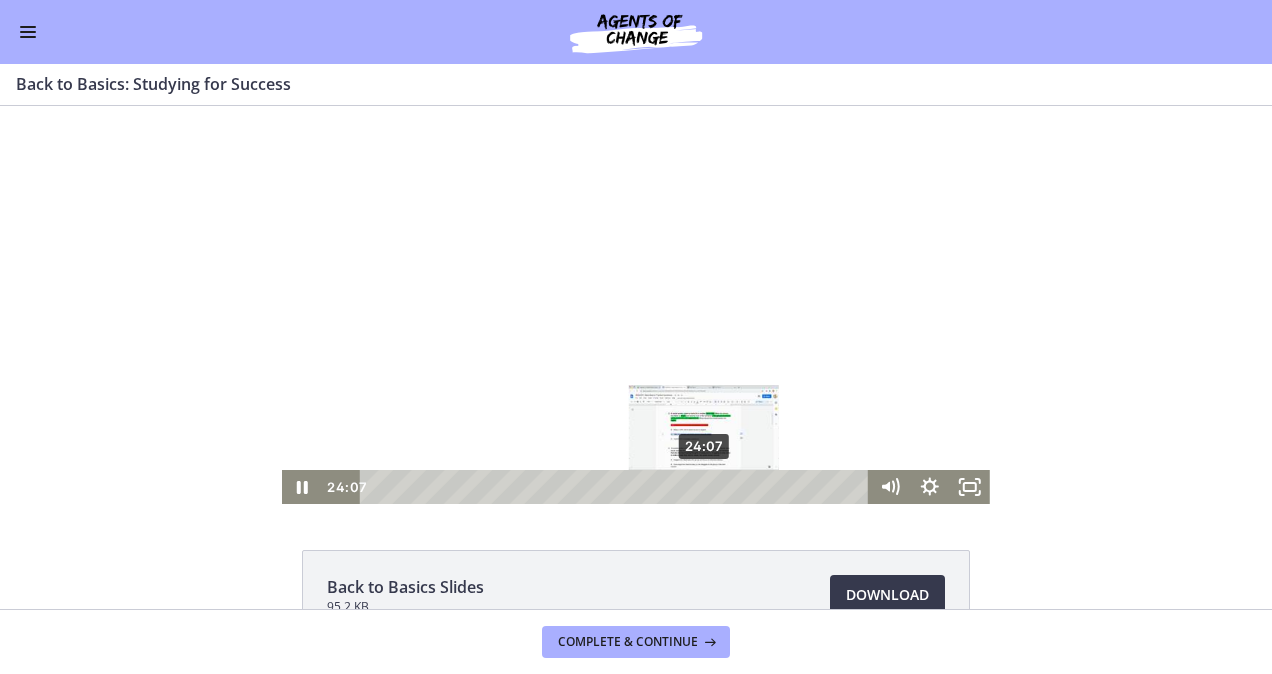 click on "24:07" at bounding box center (617, 487) 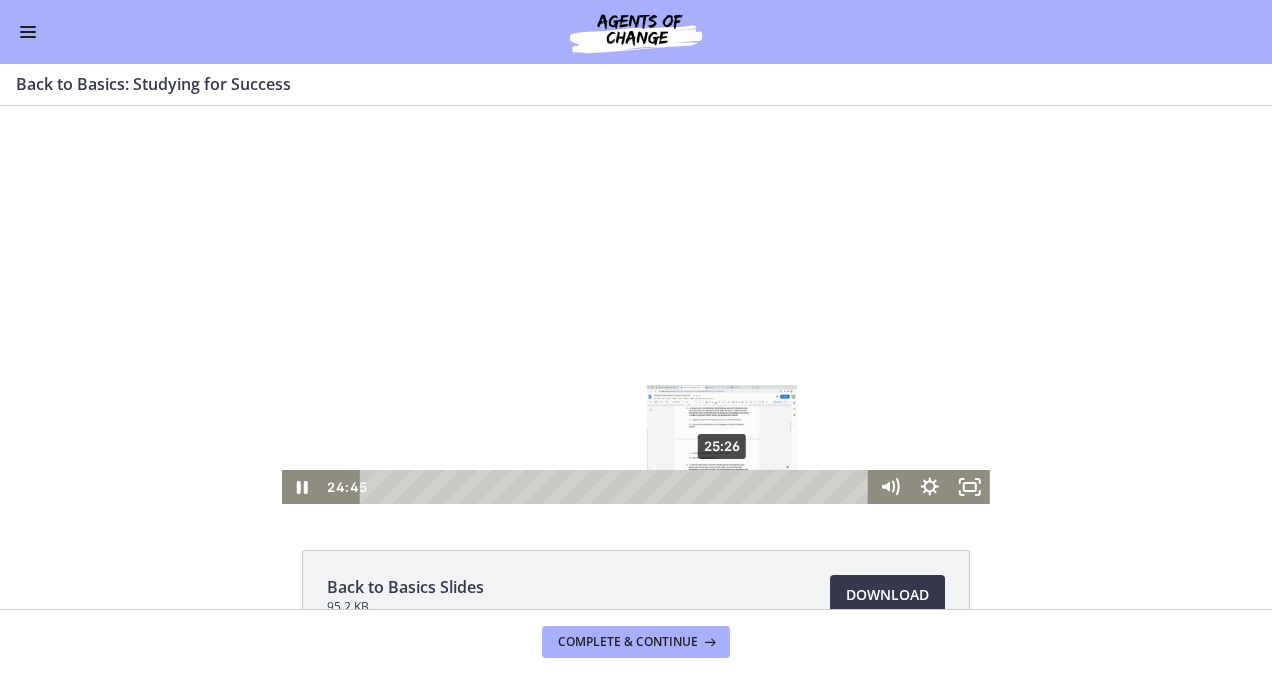 click on "25:26" at bounding box center [617, 487] 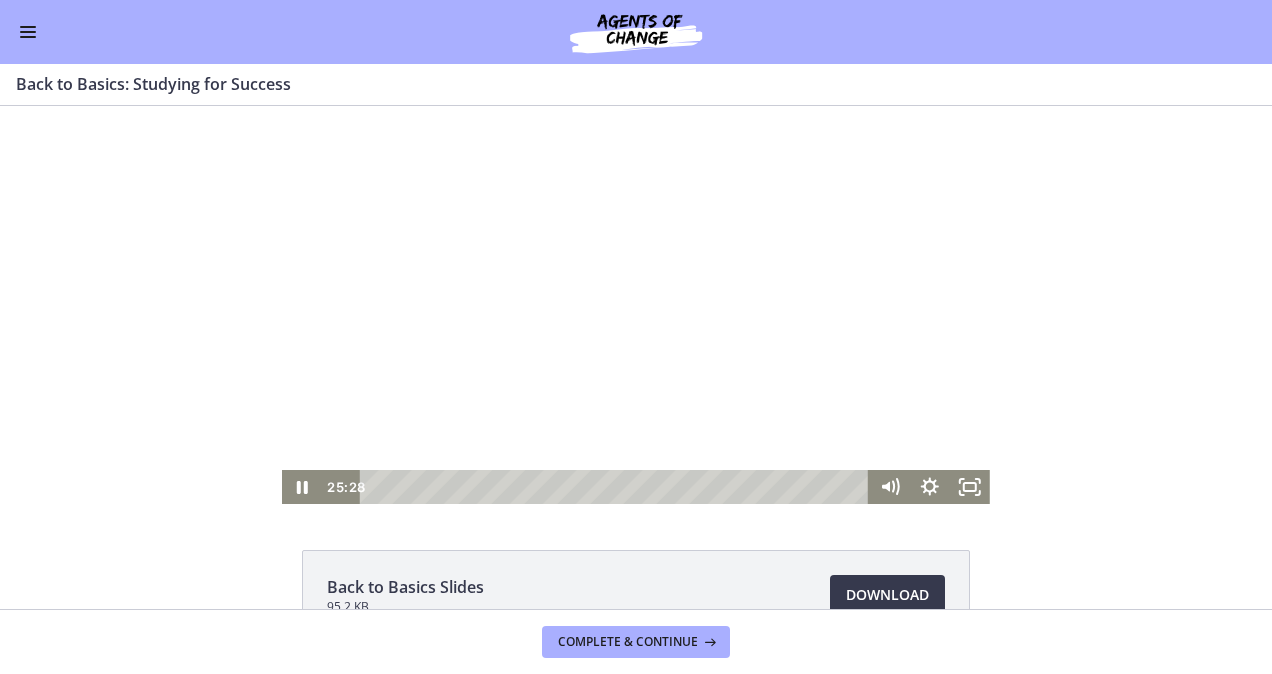 click at bounding box center [636, 305] 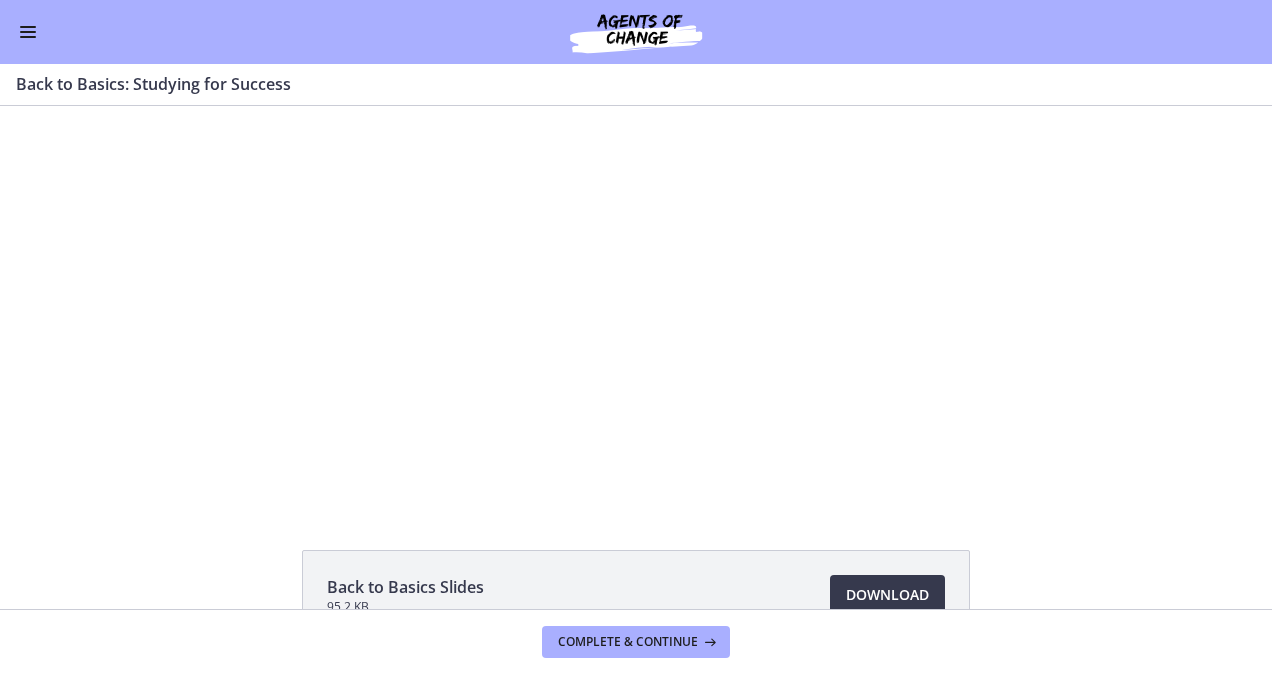 click at bounding box center (636, 305) 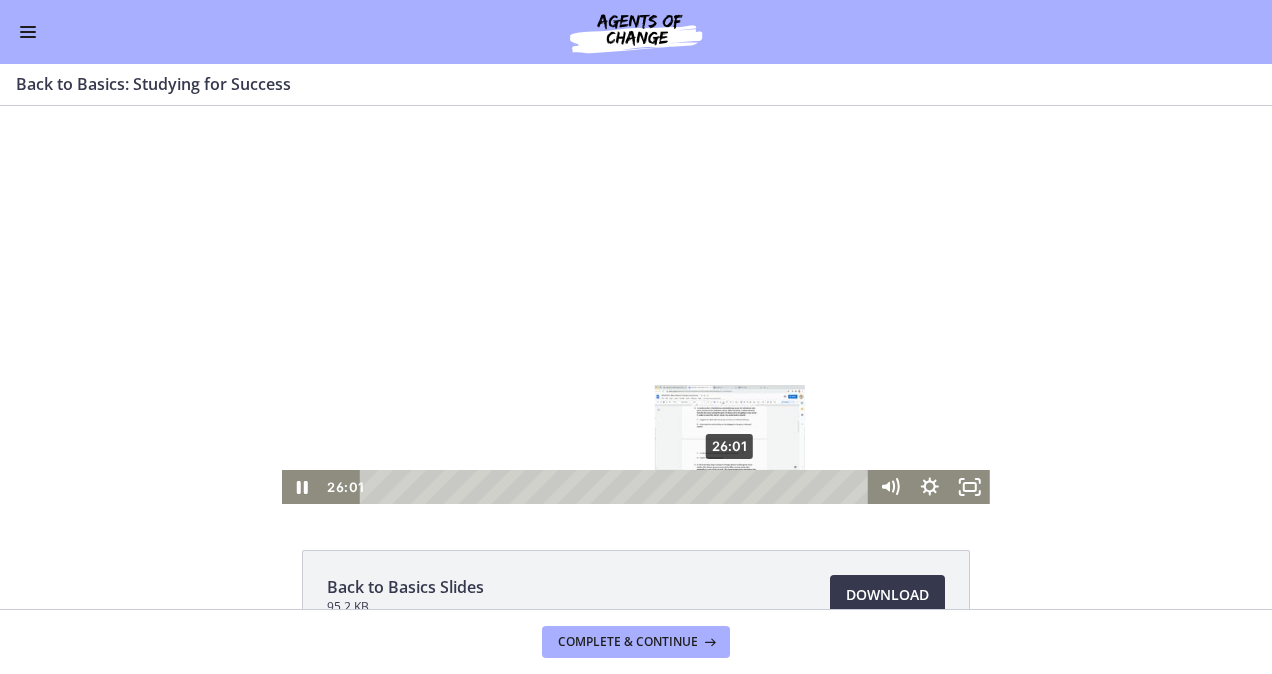 click on "26:01" at bounding box center (617, 487) 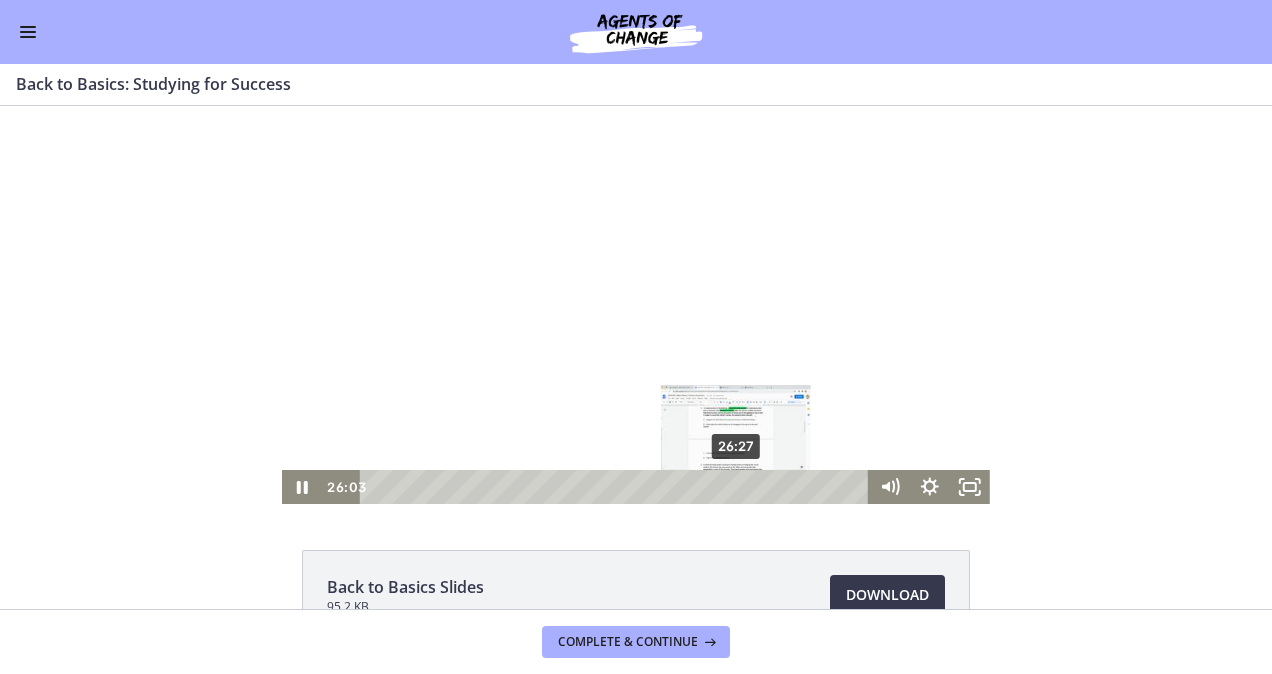 click on "26:27" at bounding box center (617, 487) 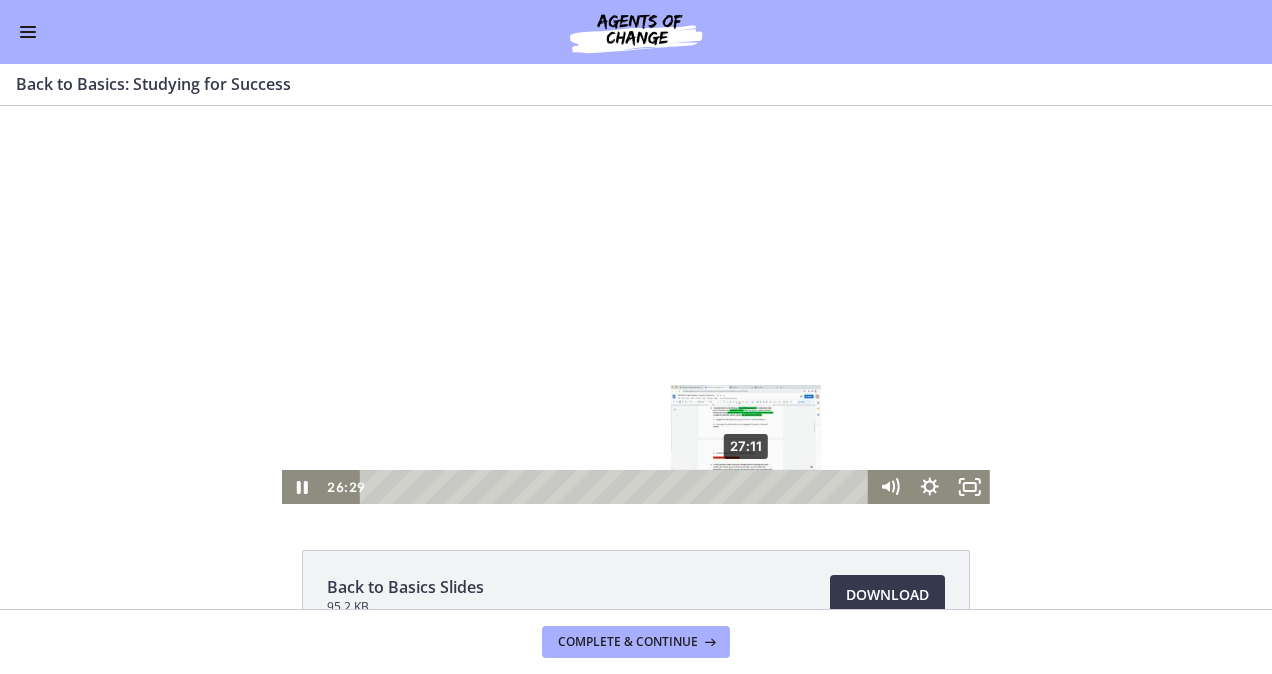 click on "27:11" at bounding box center [617, 487] 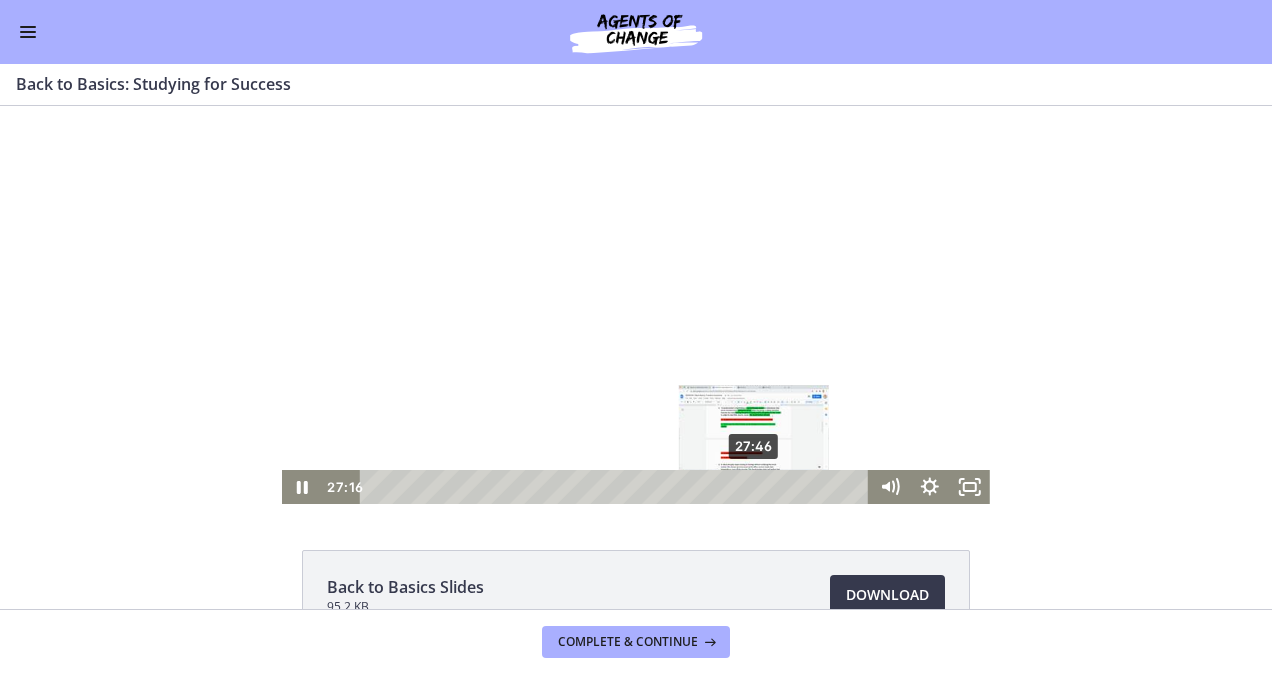 click on "27:46" at bounding box center [617, 487] 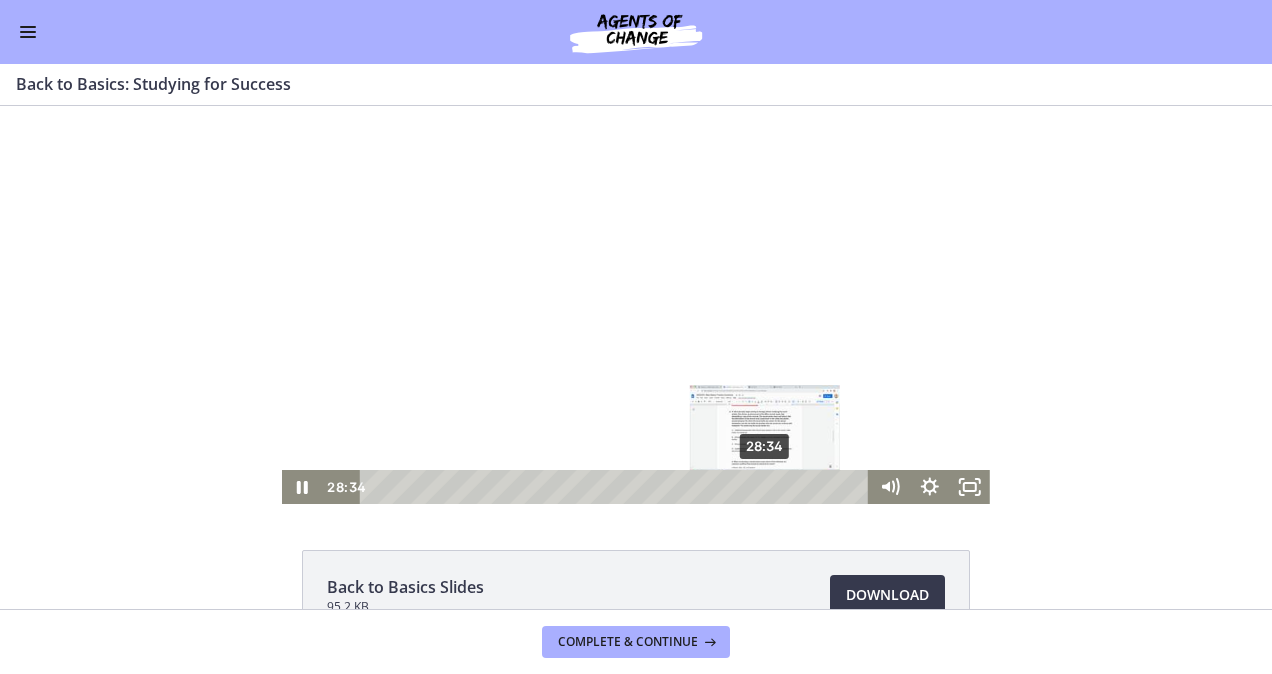 click on "28:34" at bounding box center [617, 487] 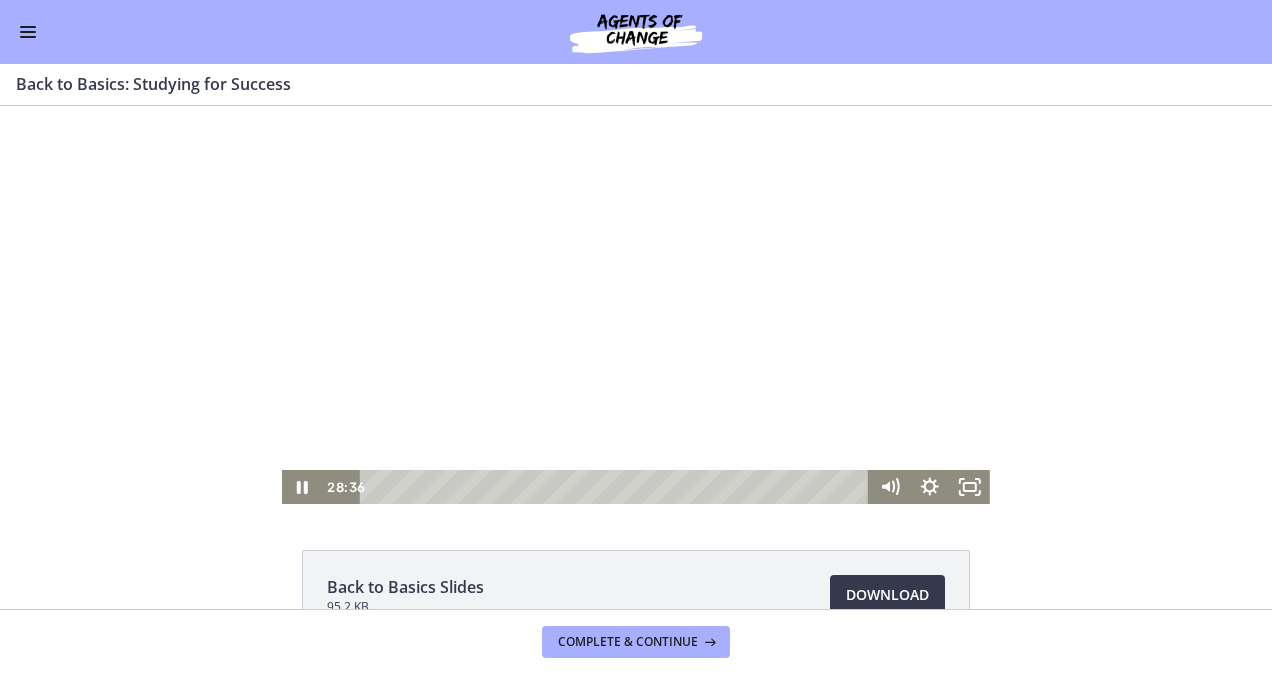 click at bounding box center [636, 305] 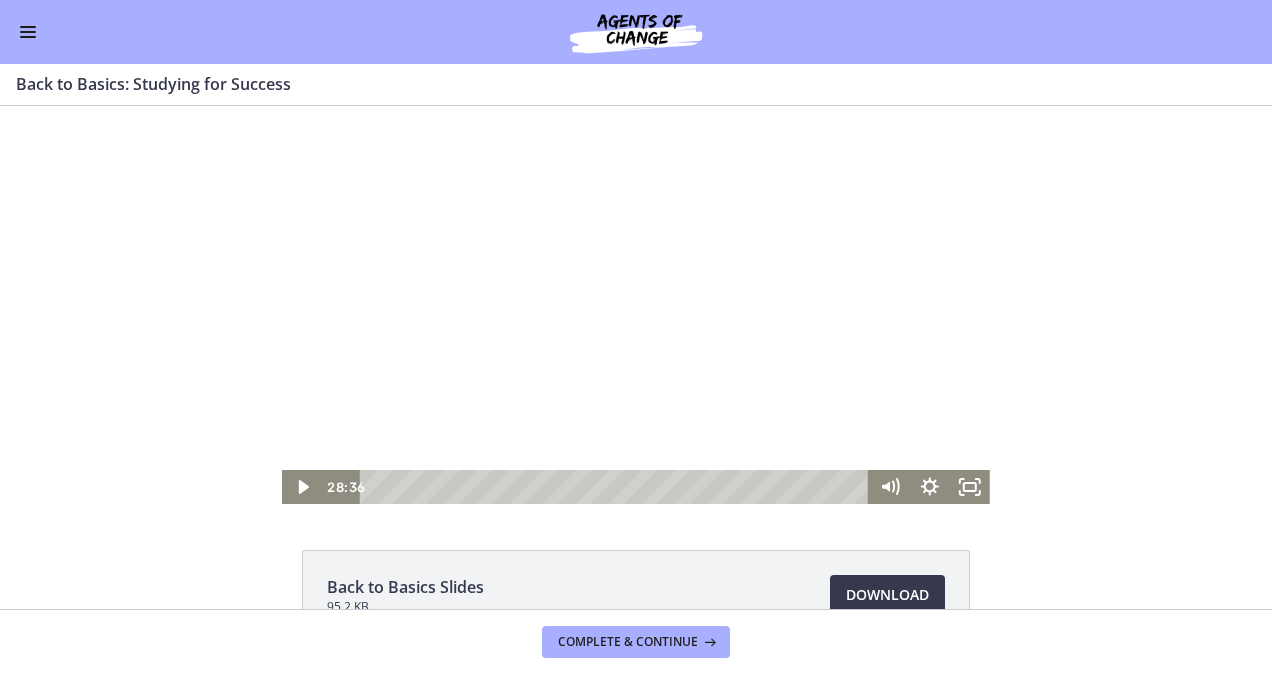 click at bounding box center (636, 305) 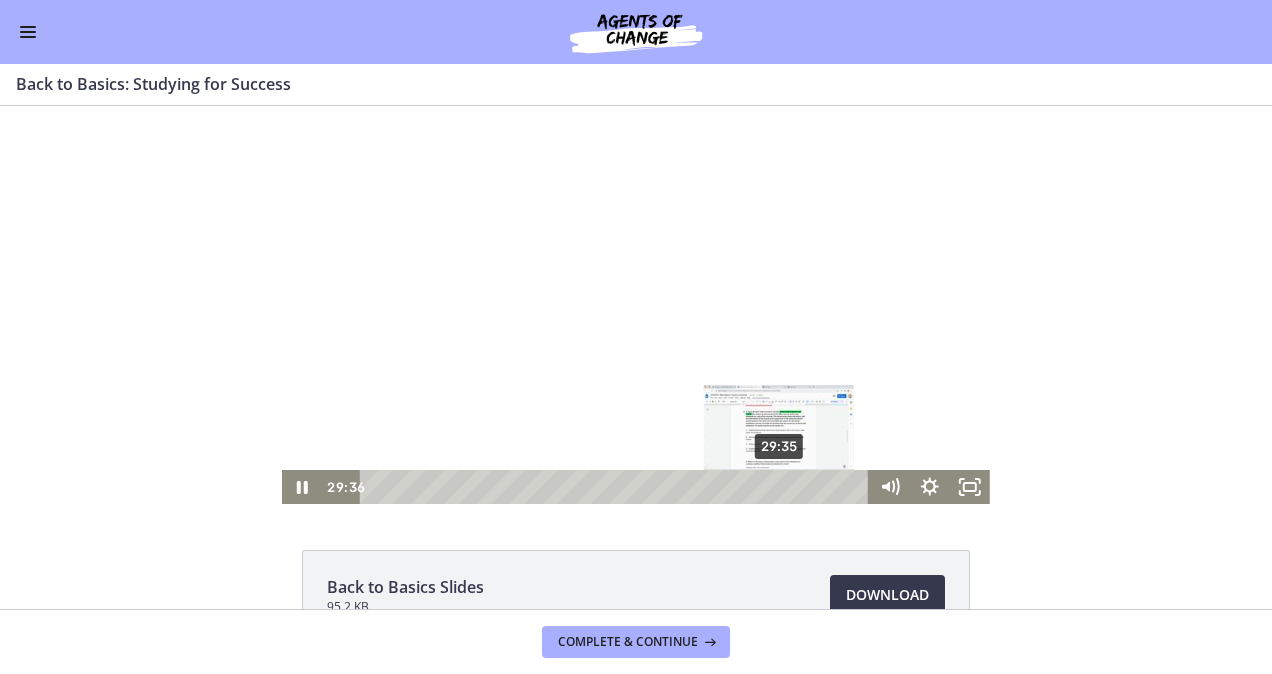 click on "29:35" at bounding box center (617, 487) 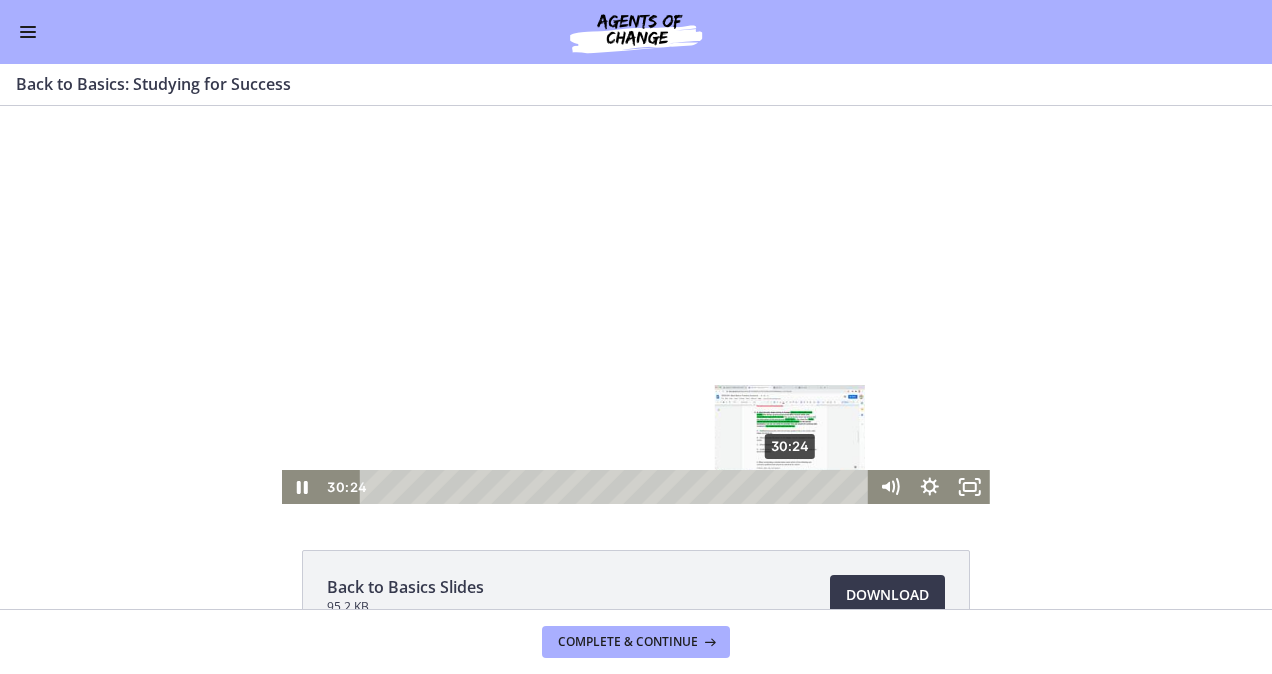 click on "30:24" at bounding box center [617, 487] 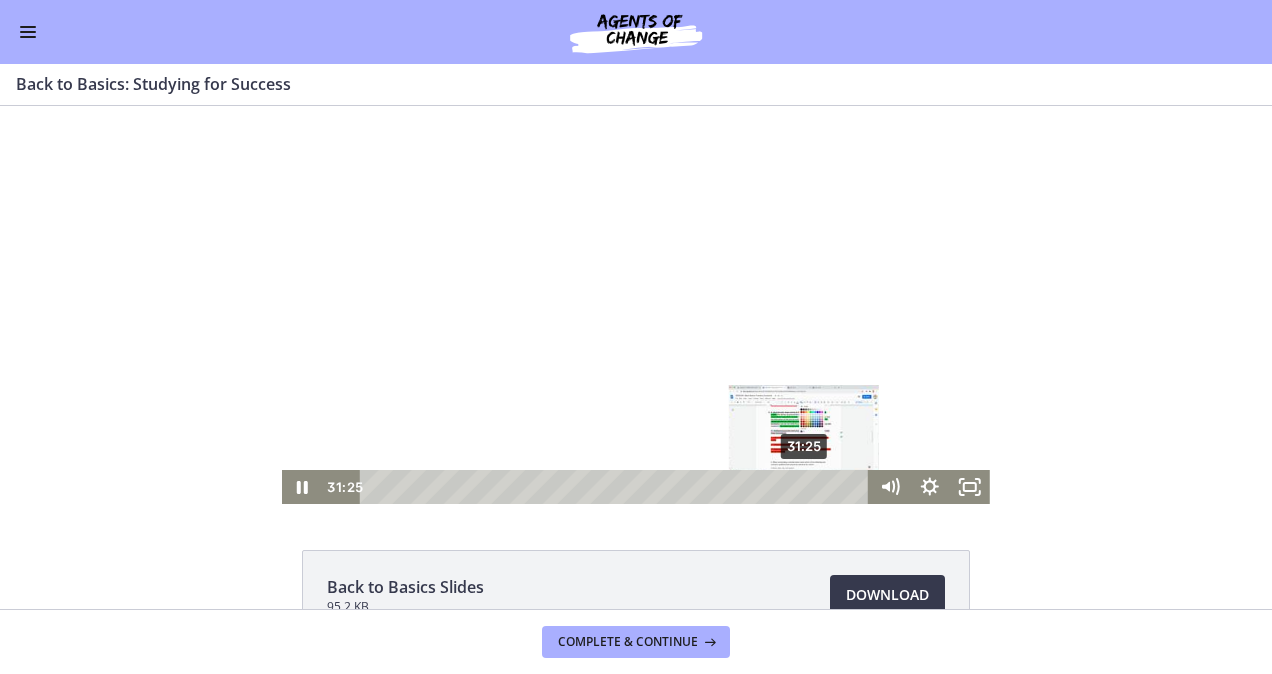 click on "31:25" at bounding box center [617, 487] 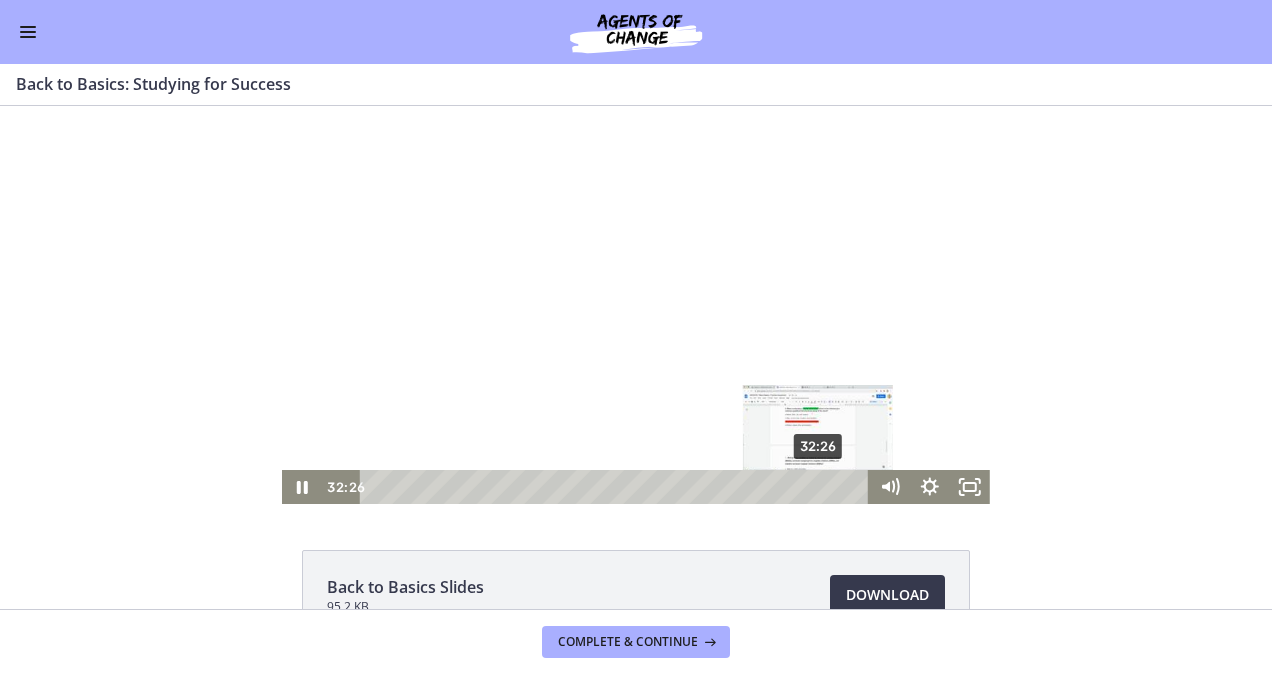click on "32:26" at bounding box center (617, 487) 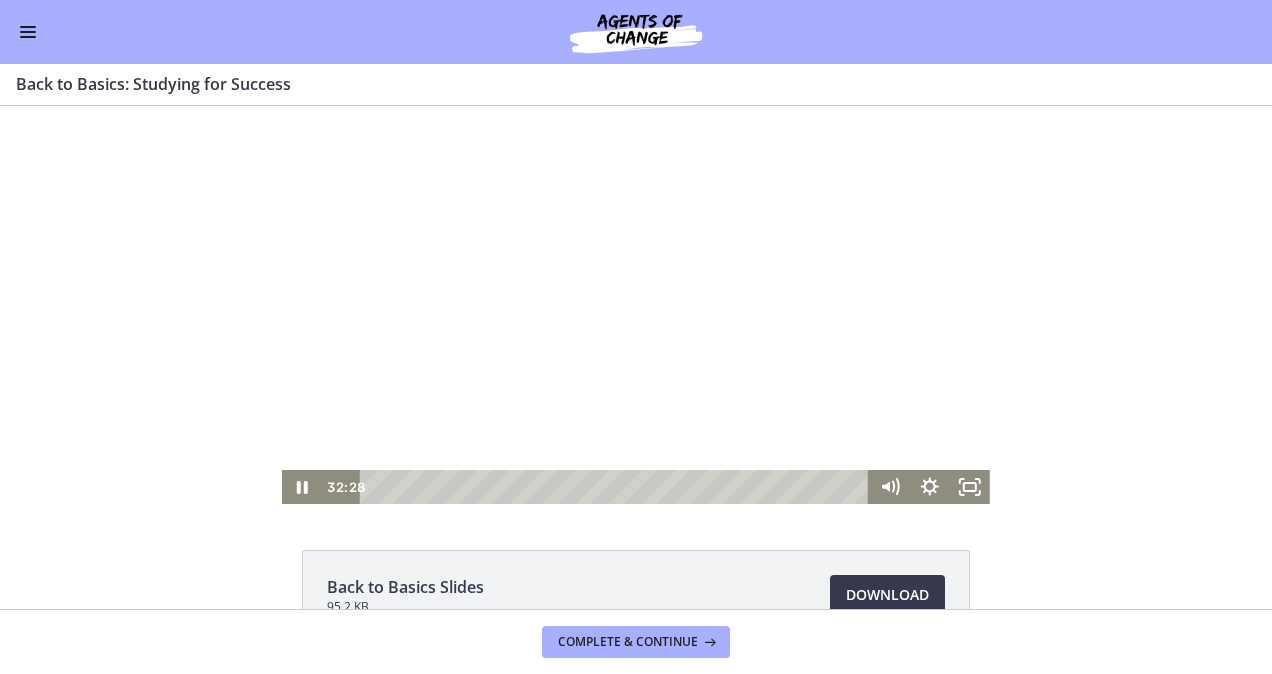 click at bounding box center [636, 305] 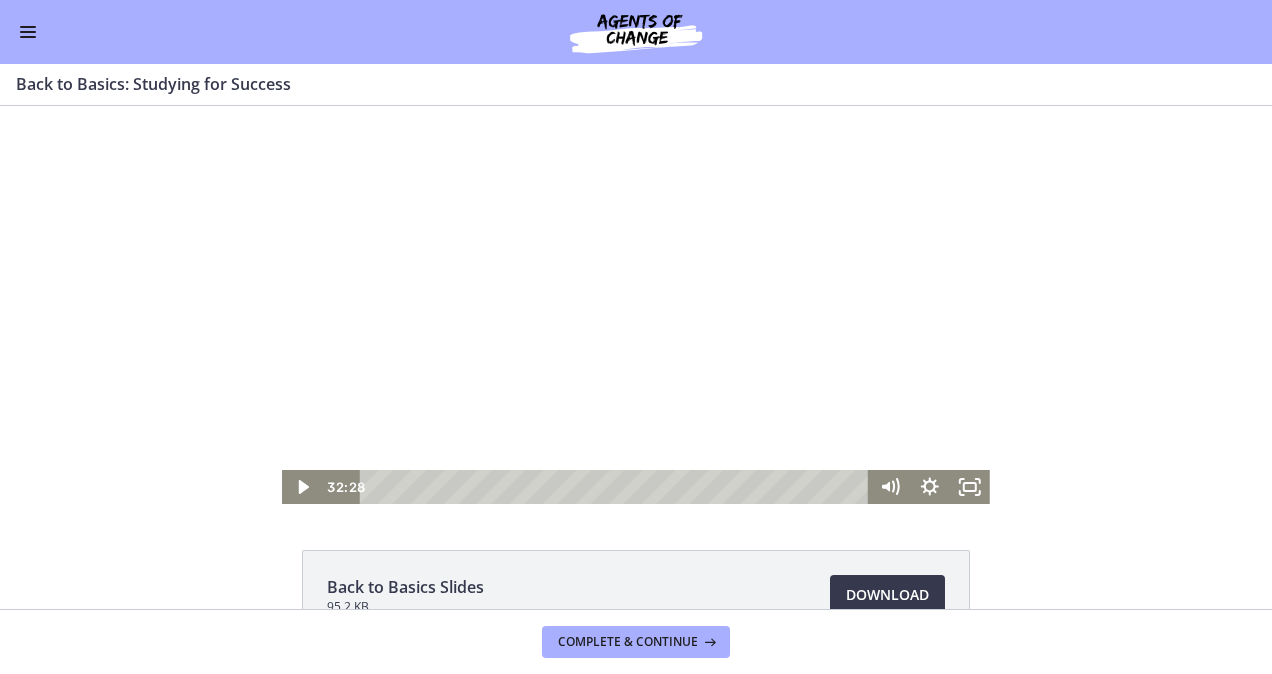 click at bounding box center [636, 305] 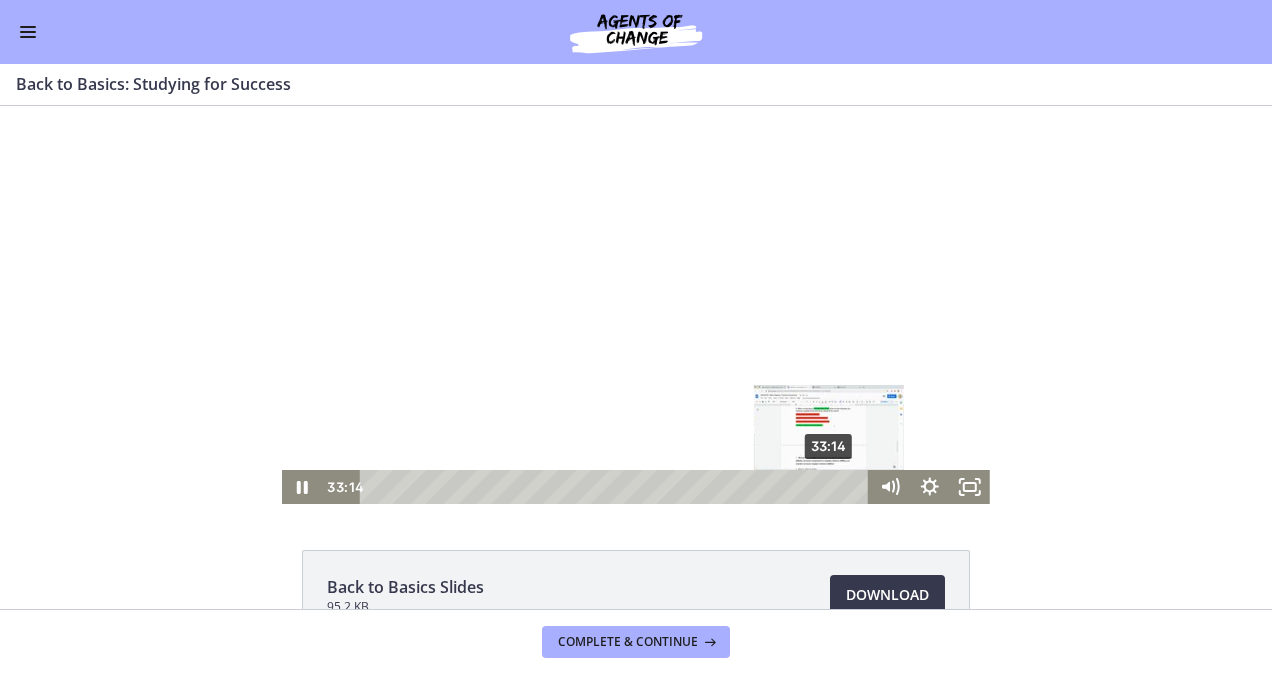 click on "33:14" at bounding box center [617, 487] 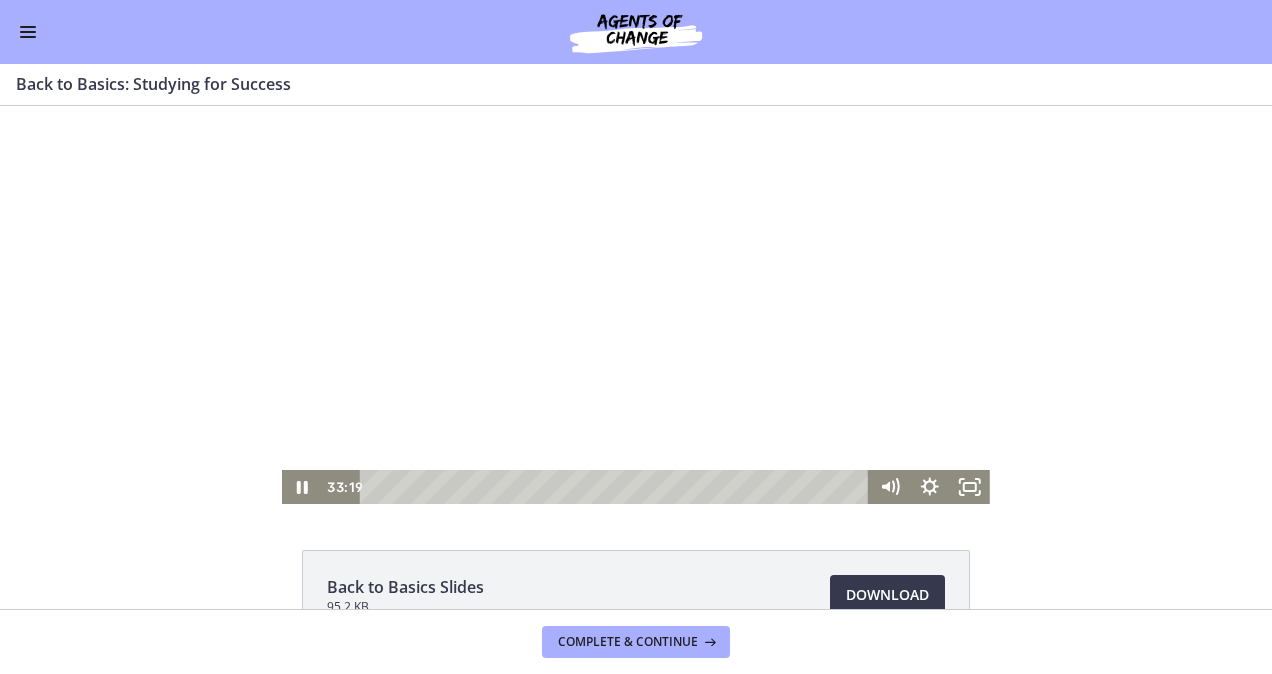 click at bounding box center [636, 305] 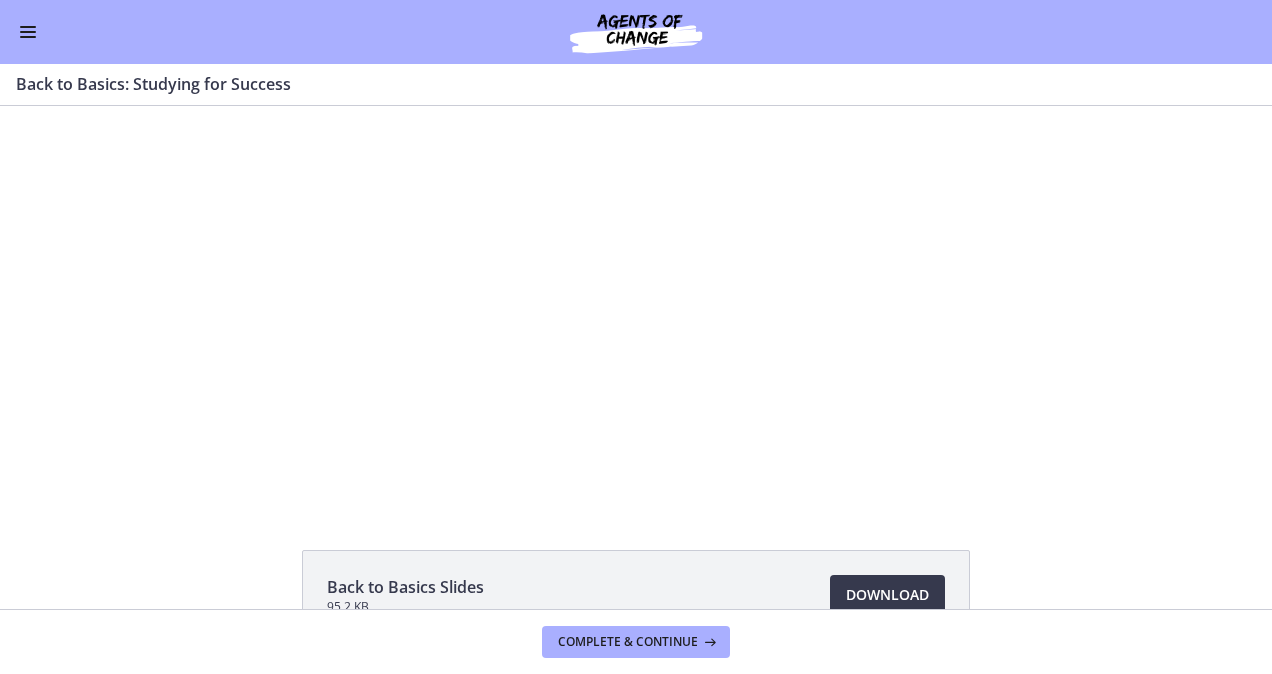 click at bounding box center [636, 305] 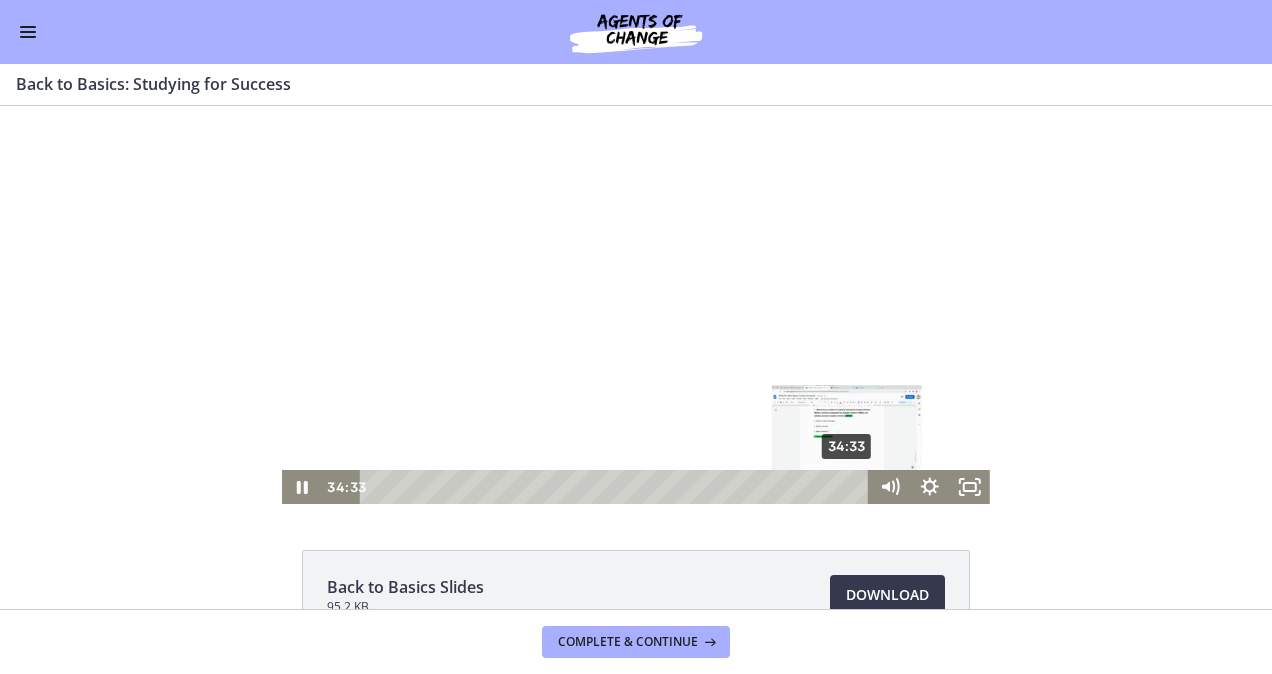 click on "34:33" at bounding box center (617, 487) 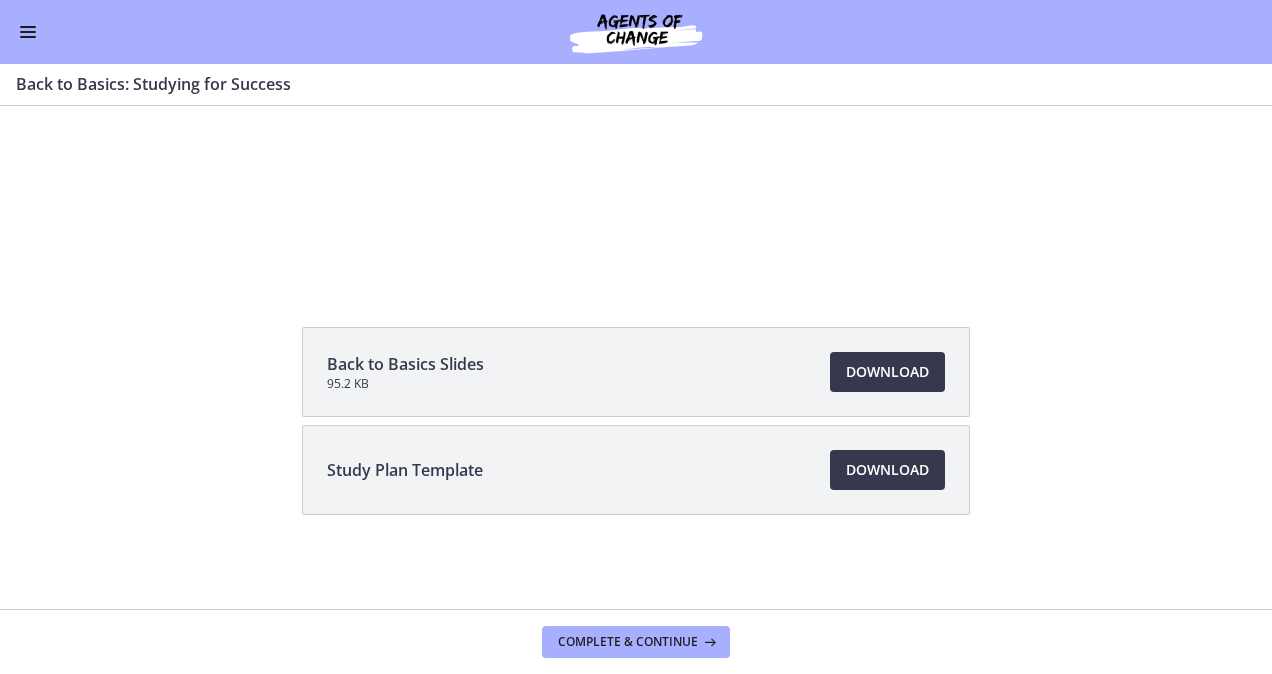 scroll, scrollTop: 0, scrollLeft: 0, axis: both 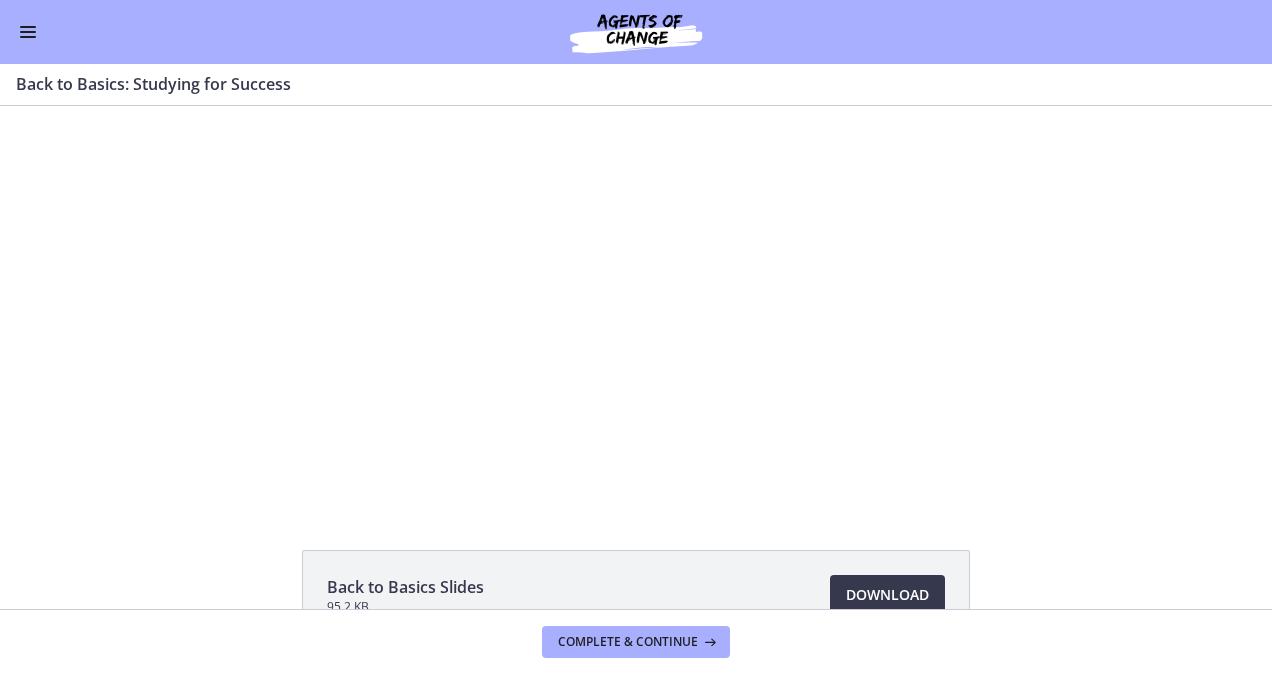 drag, startPoint x: 1262, startPoint y: 260, endPoint x: 1224, endPoint y: 54, distance: 209.47554 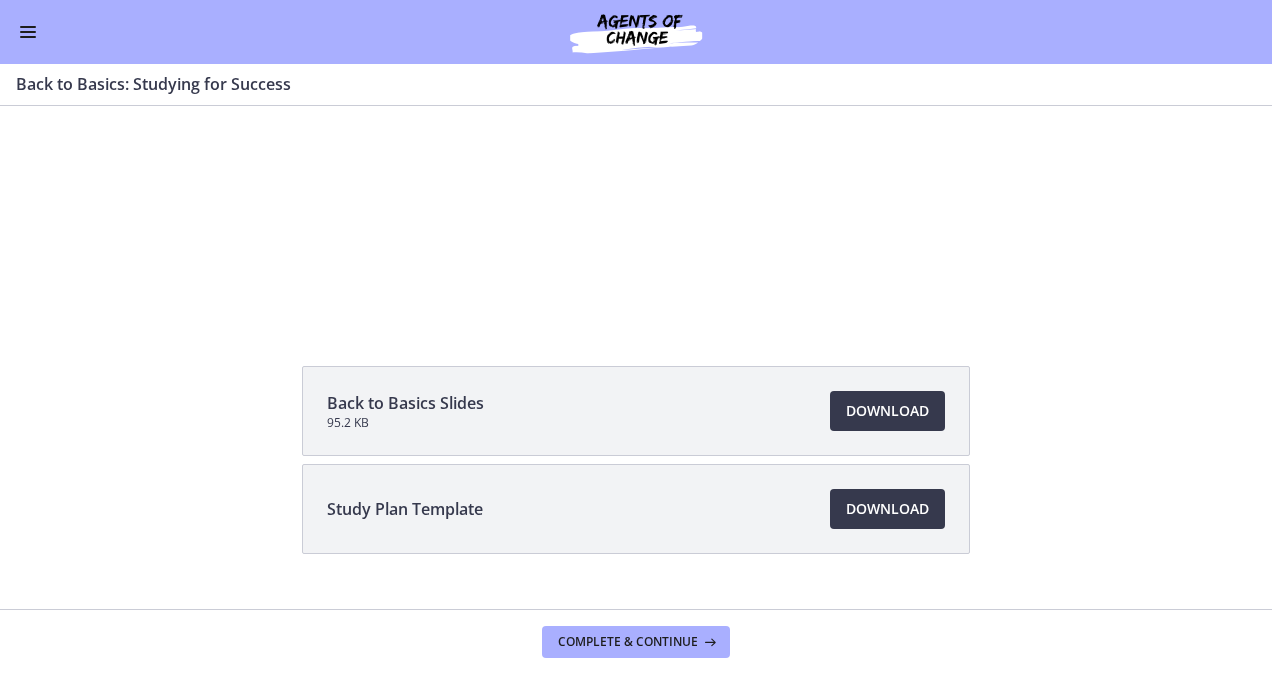 scroll, scrollTop: 194, scrollLeft: 0, axis: vertical 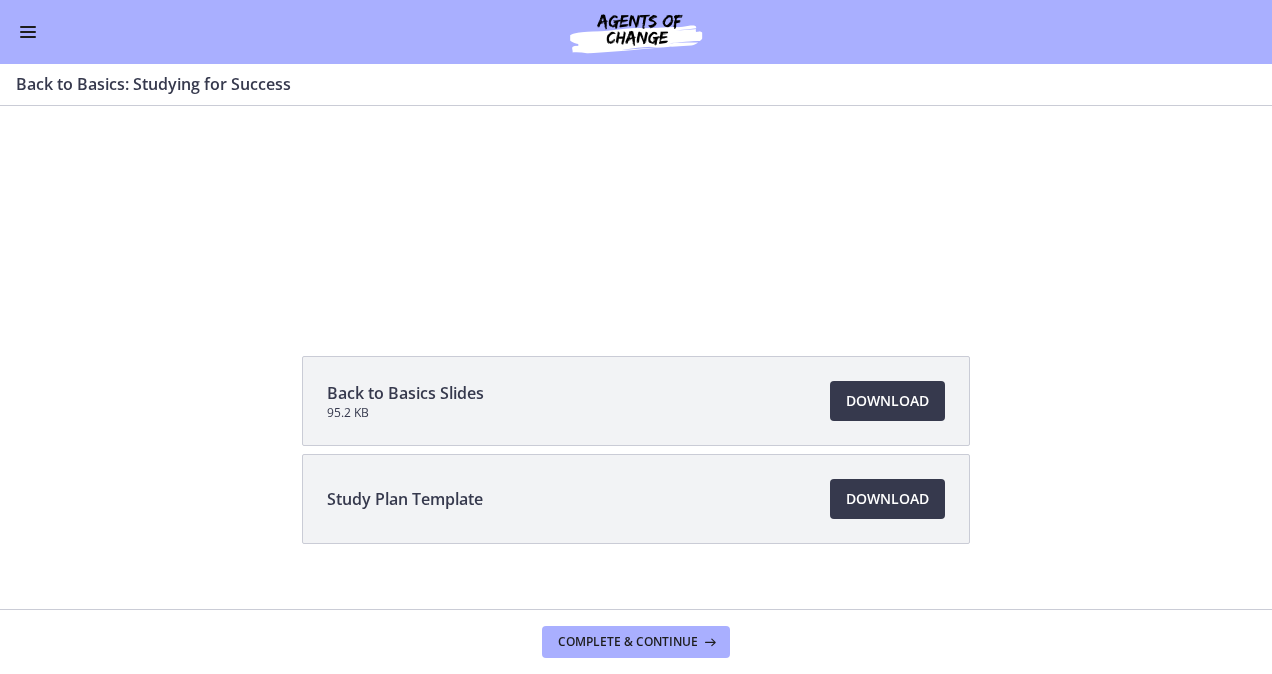 click on "Back to Basics Slides
95.2 KB
Download
Opens in a new window" at bounding box center (636, 401) 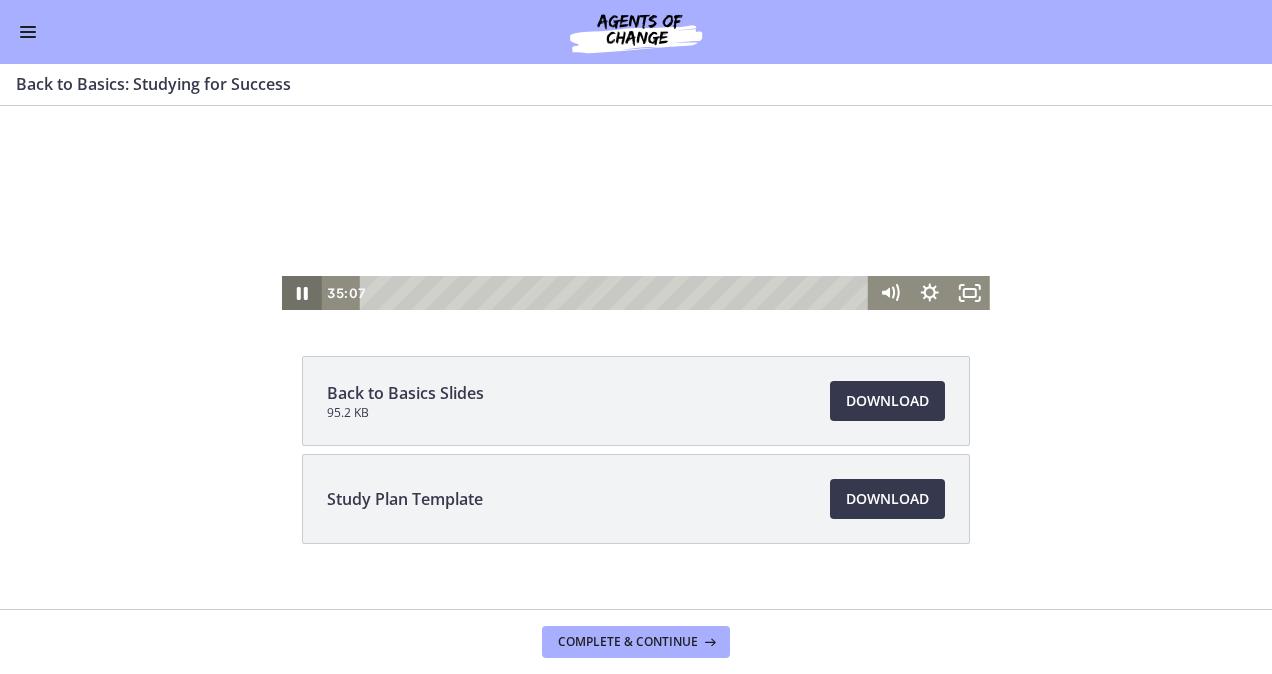 click 